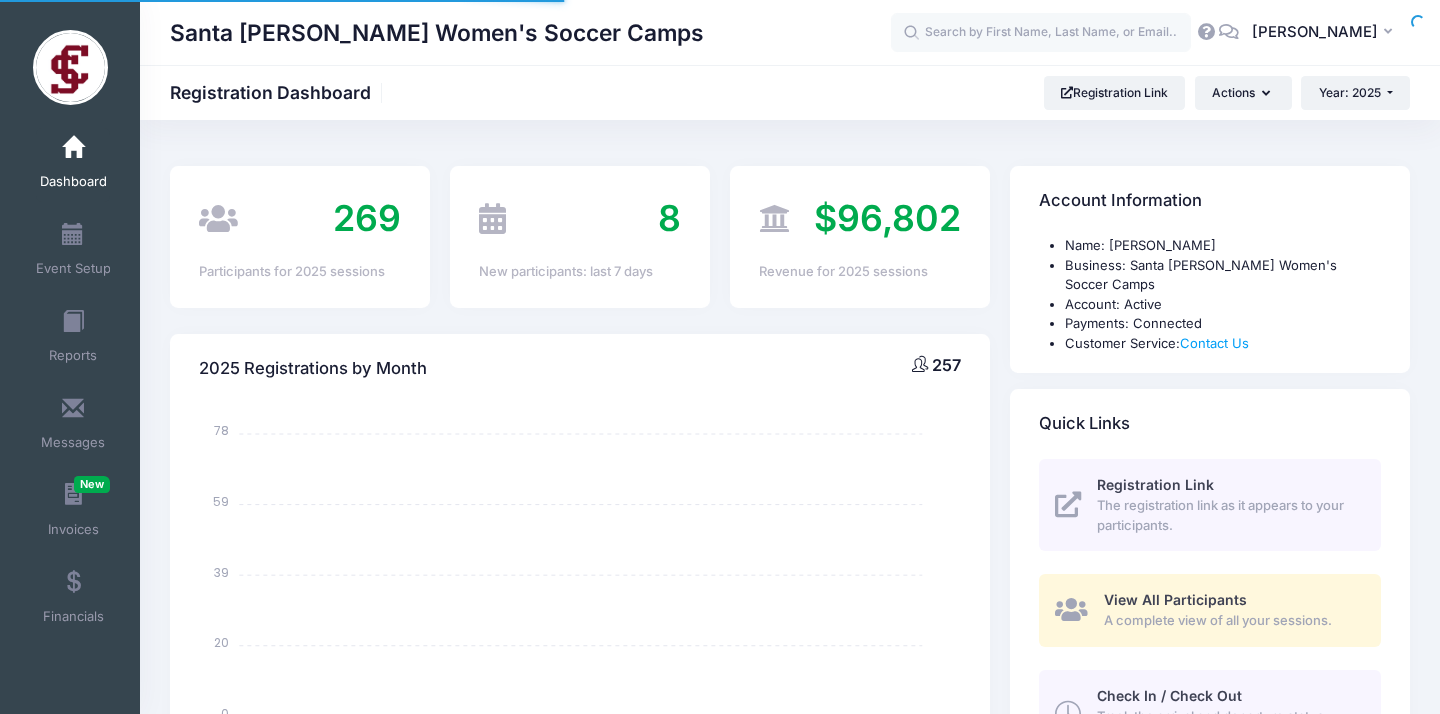 select 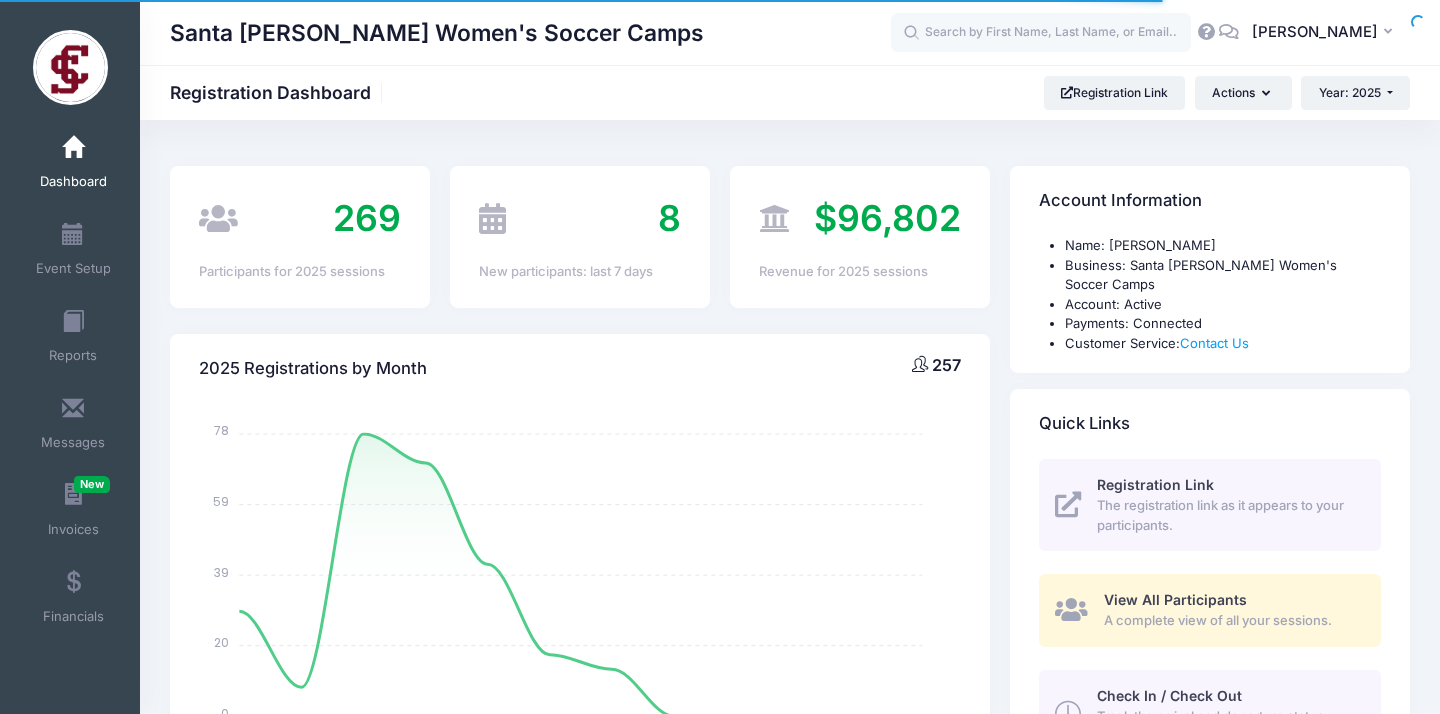 scroll, scrollTop: 0, scrollLeft: 0, axis: both 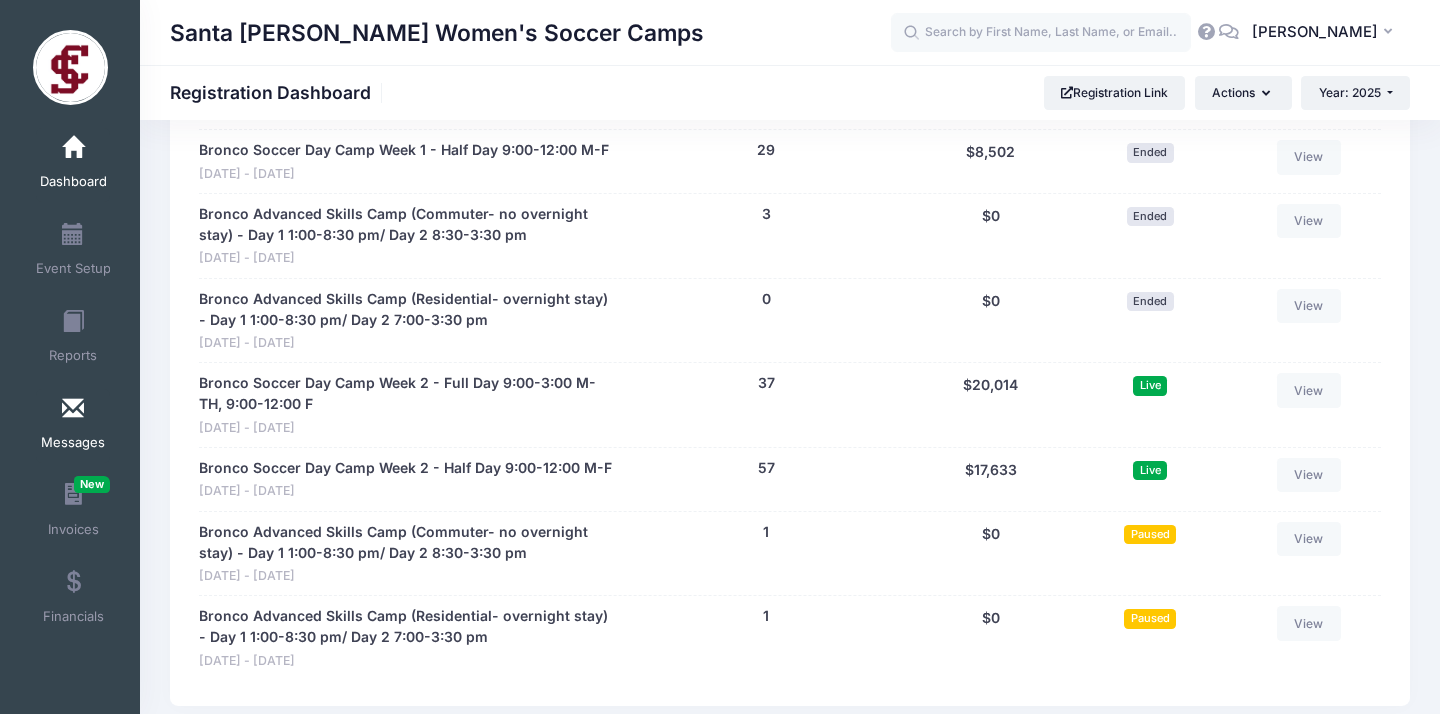 click at bounding box center [73, 409] 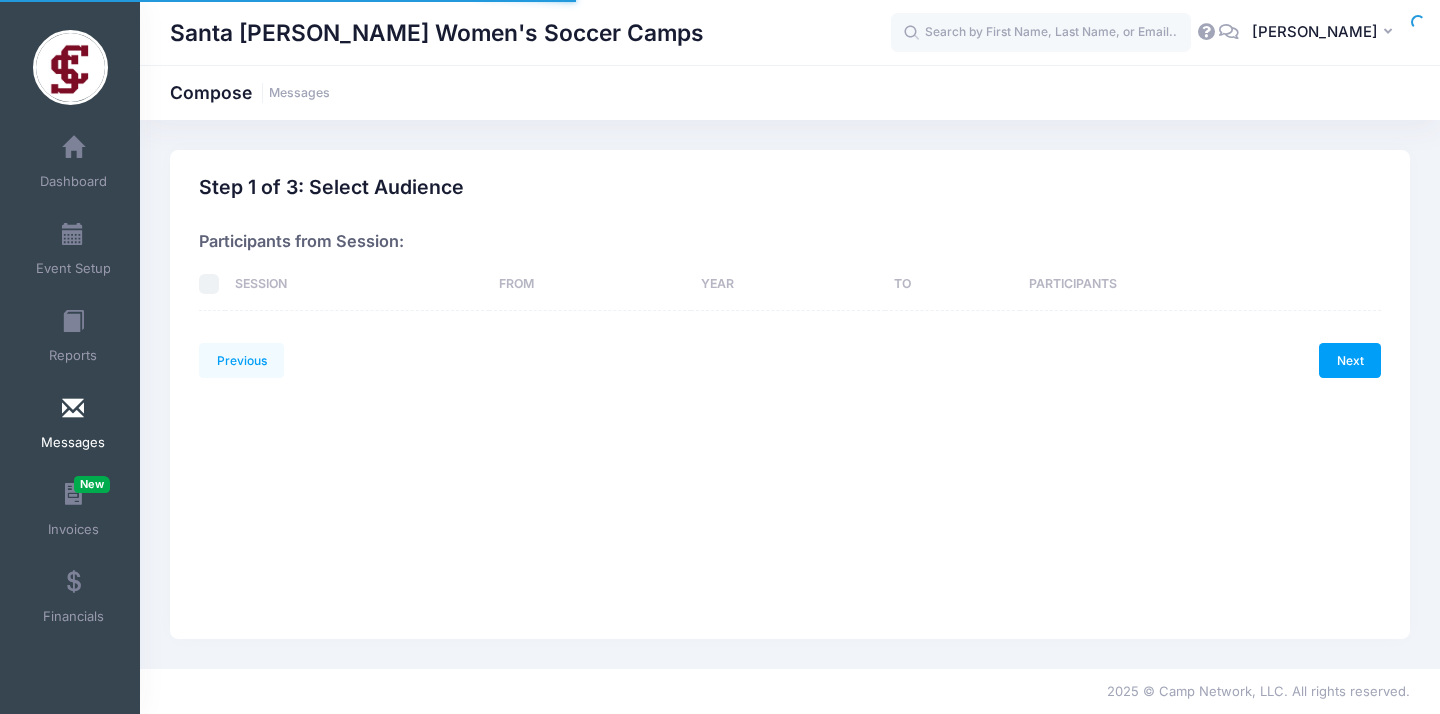 scroll, scrollTop: 0, scrollLeft: 0, axis: both 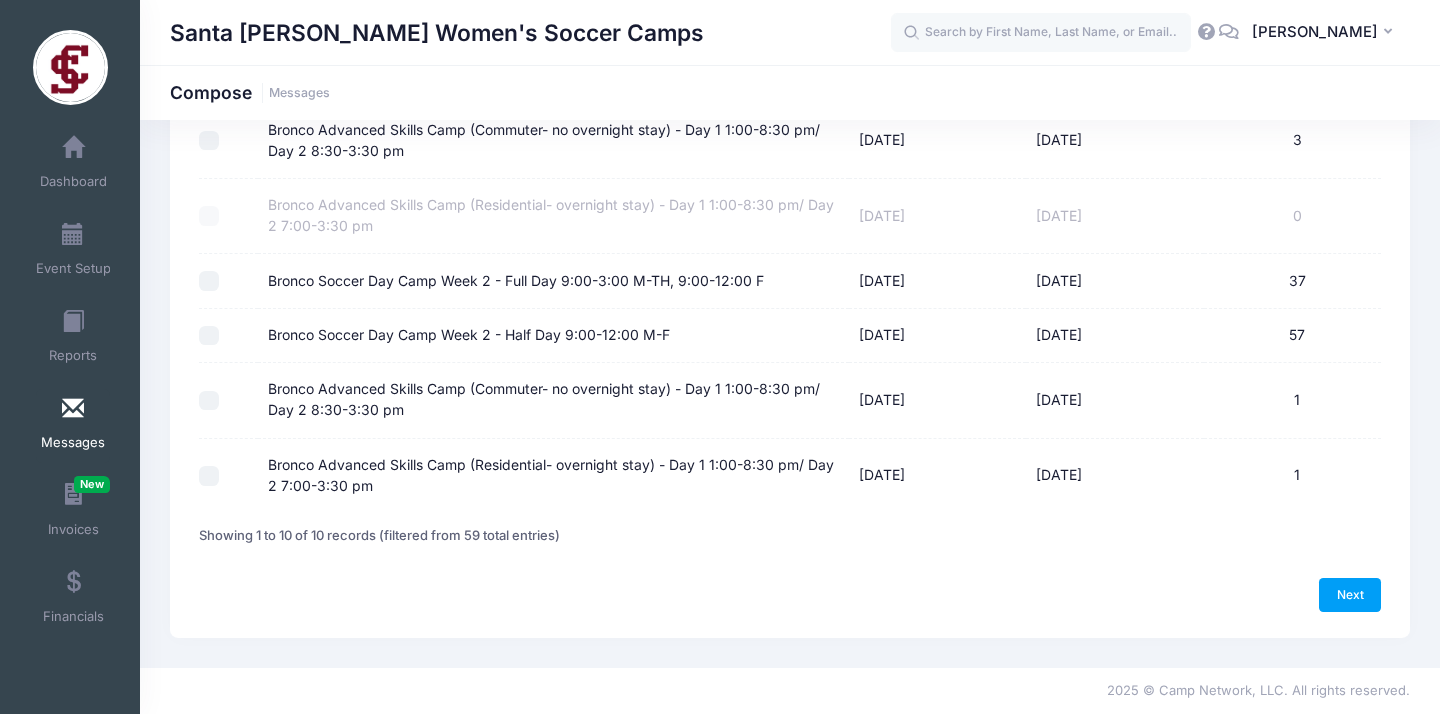 click on "Bronco Soccer Day Camp Week 2 - Full Day 9:00-3:00 M-TH, 9:00-12:00 F" at bounding box center [209, 281] 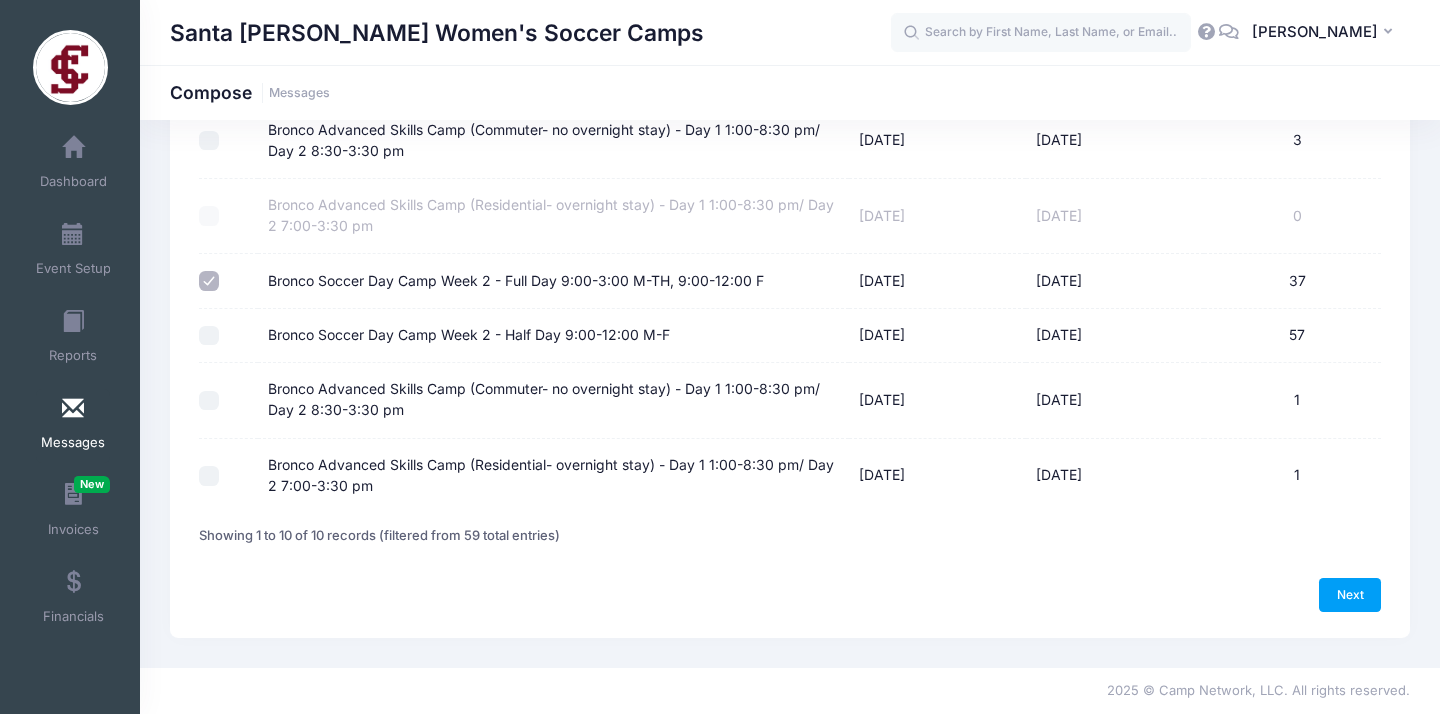 click on "Bronco Soccer Day Camp Week 2 - Half Day 9:00-12:00 M-F" at bounding box center [209, 336] 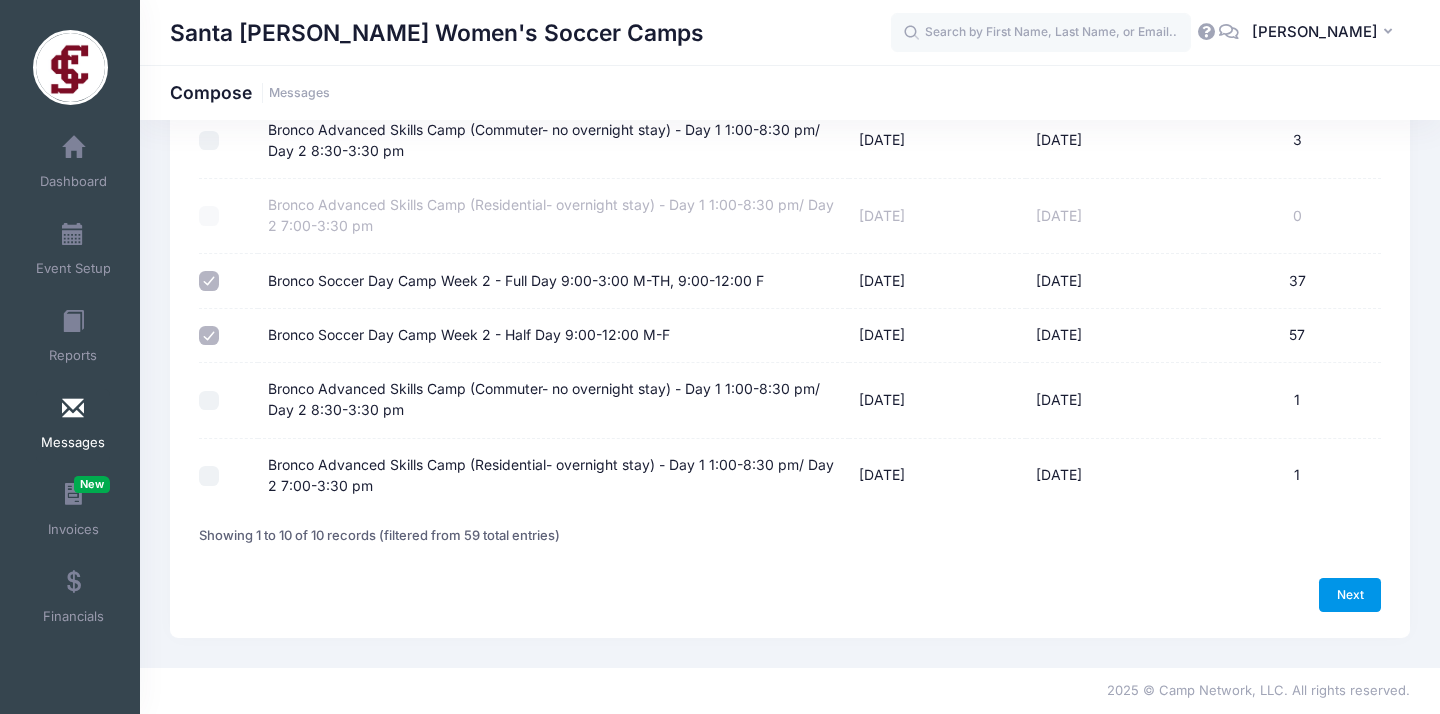 click on "Next" at bounding box center (1350, 595) 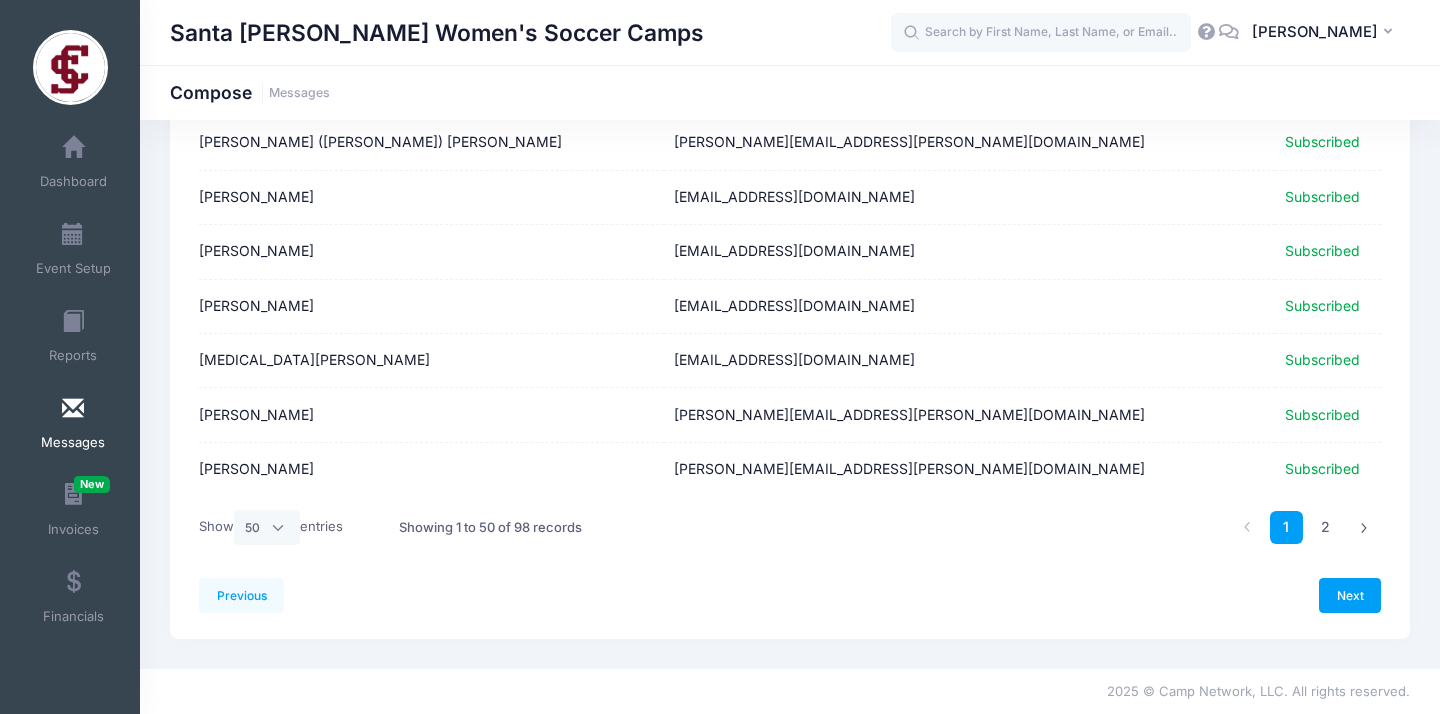 scroll, scrollTop: 2527, scrollLeft: 0, axis: vertical 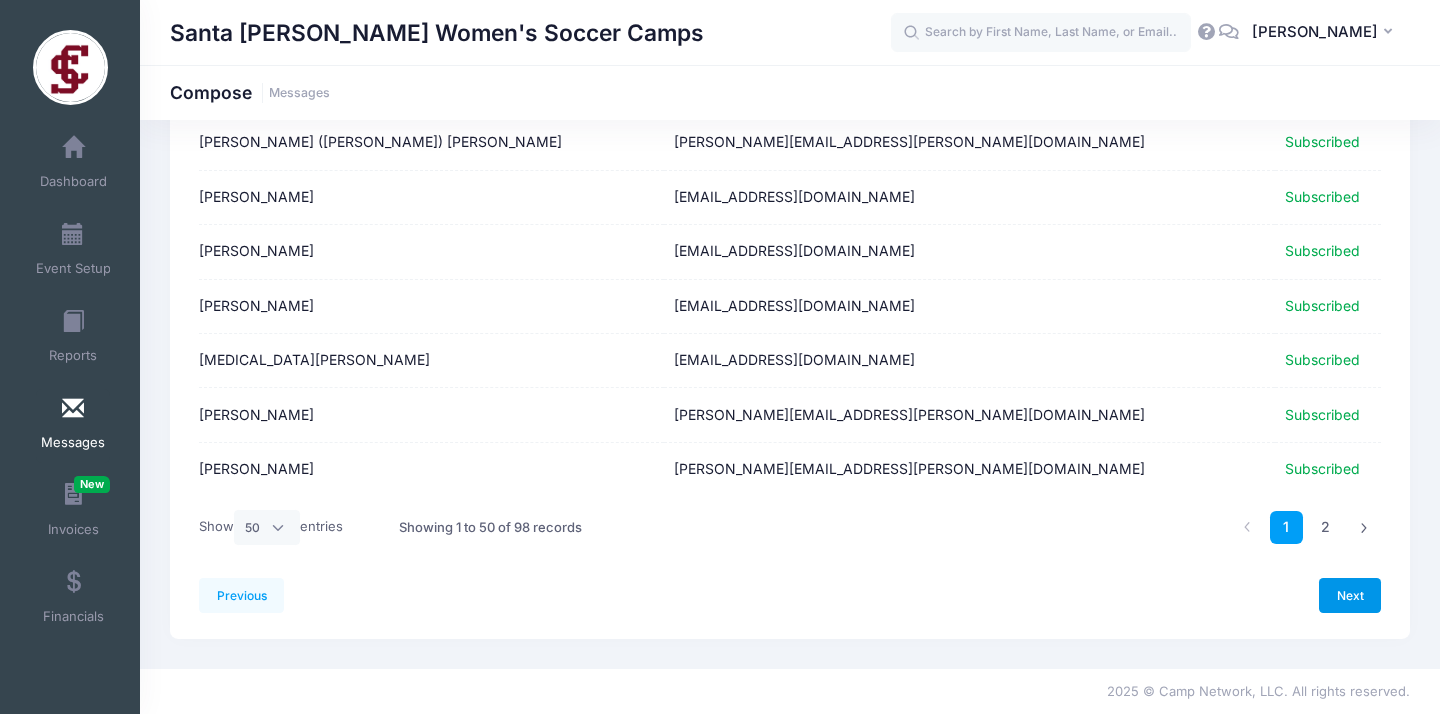 click on "Next" at bounding box center (1350, 595) 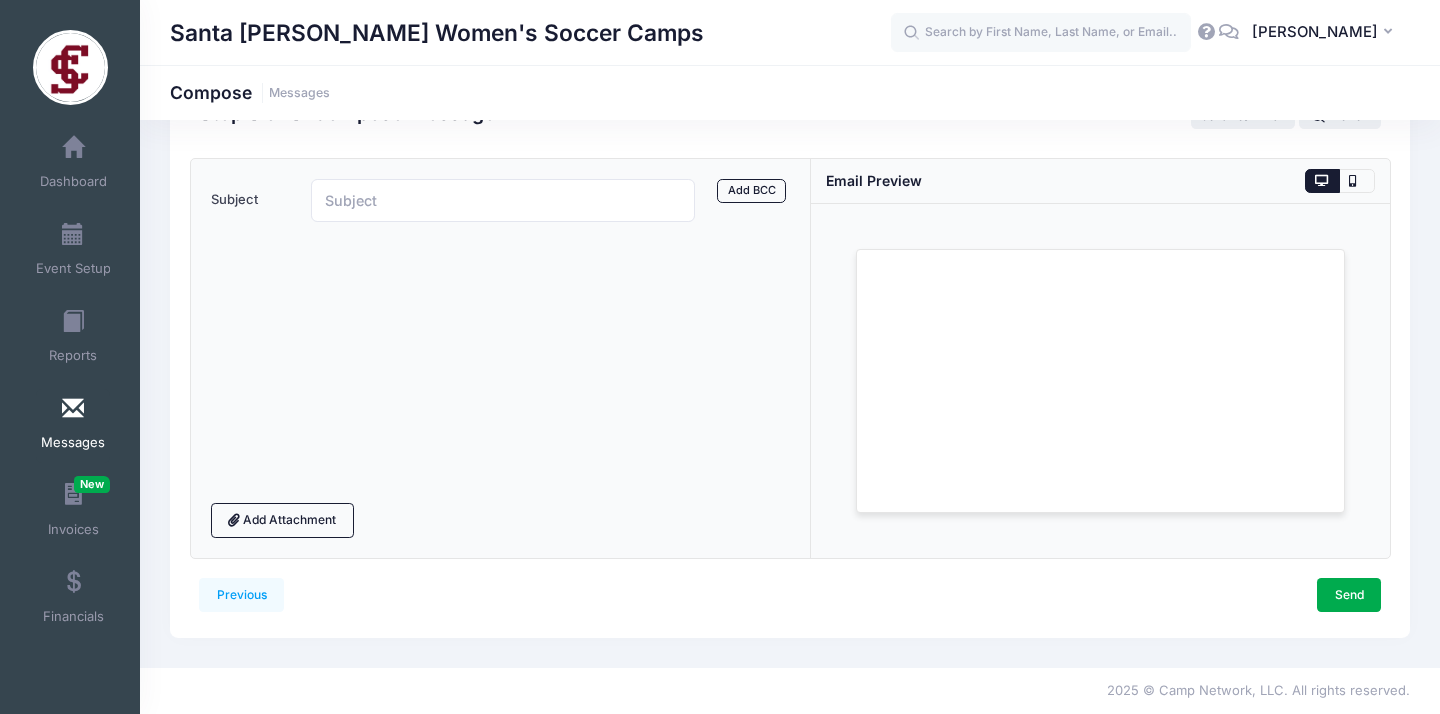 scroll, scrollTop: 0, scrollLeft: 0, axis: both 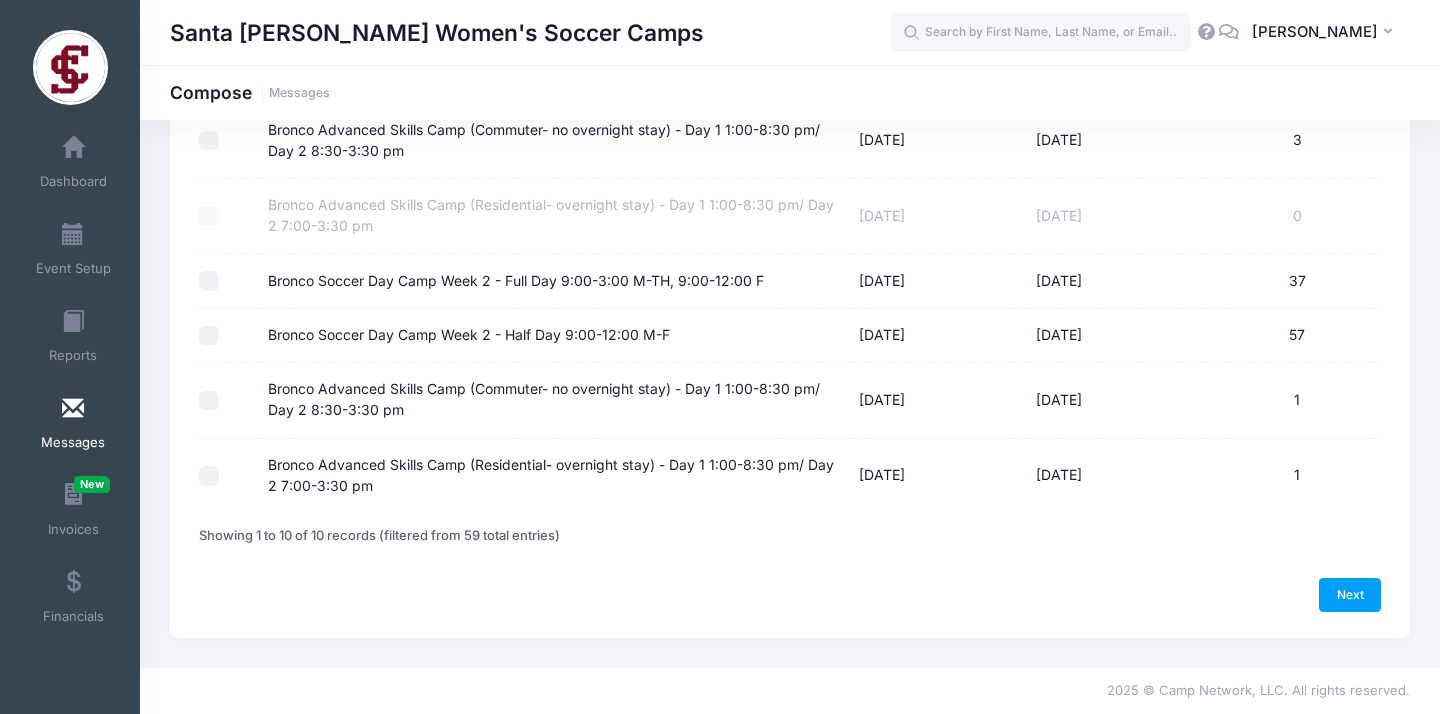 click on "Bronco Soccer Day Camp Week 2 - Full Day 9:00-3:00 M-TH, 9:00-12:00 F" at bounding box center [209, 281] 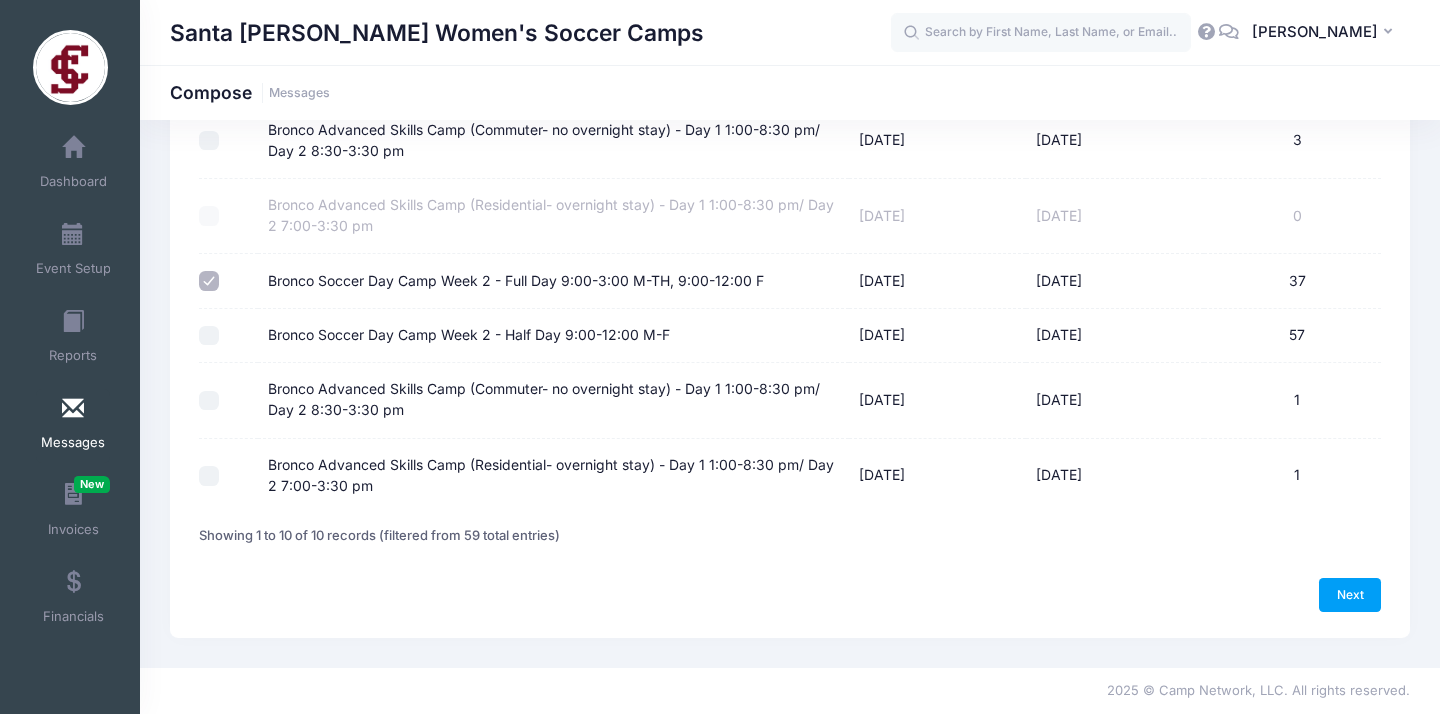 click on "Bronco Soccer Day Camp Week 2 - Half Day 9:00-12:00 M-F" at bounding box center (209, 336) 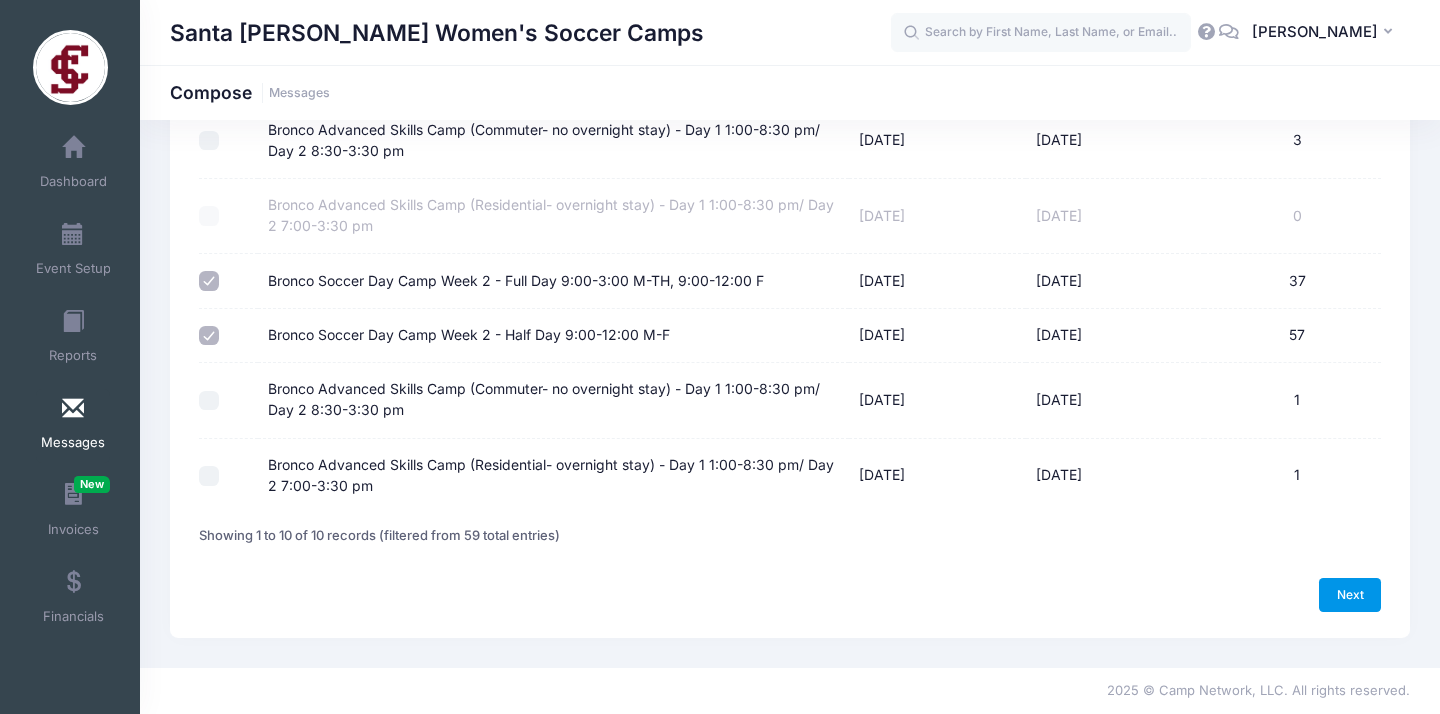 click on "Next" at bounding box center (1350, 595) 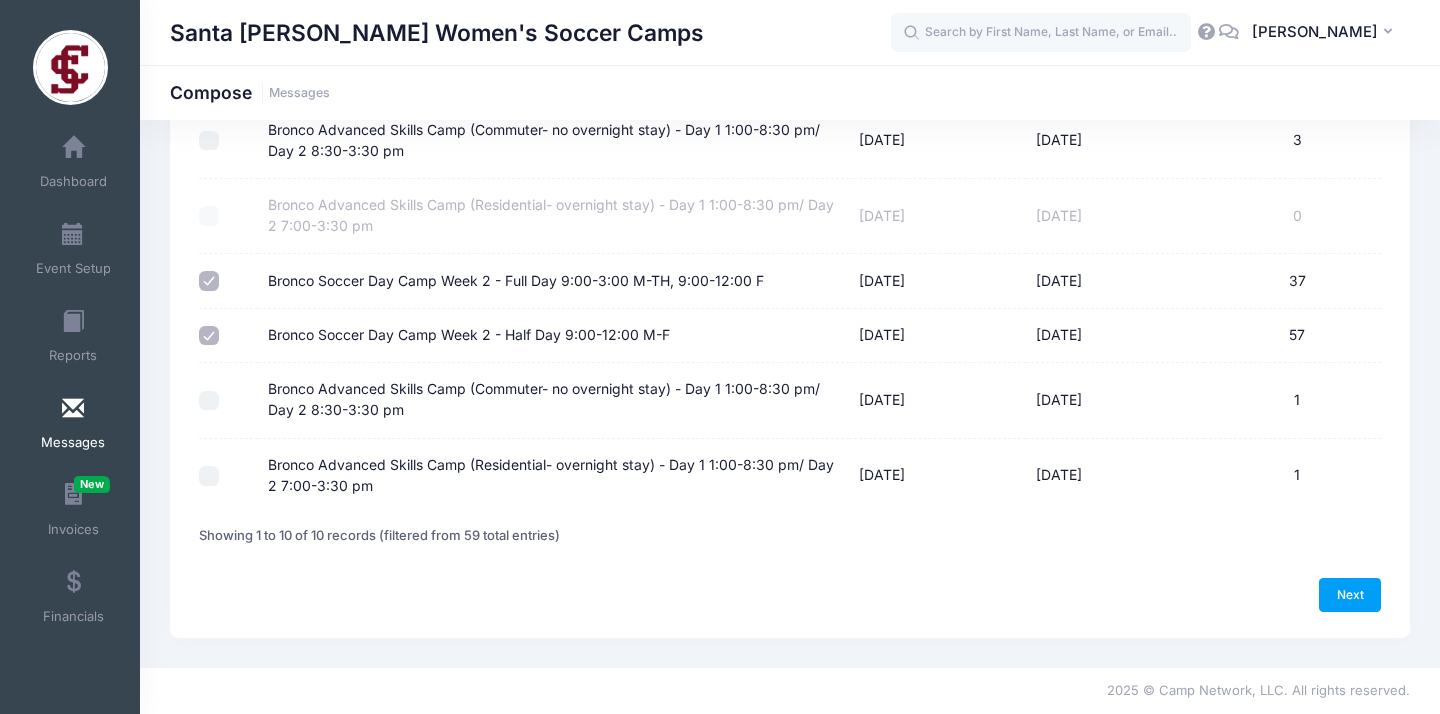 select on "50" 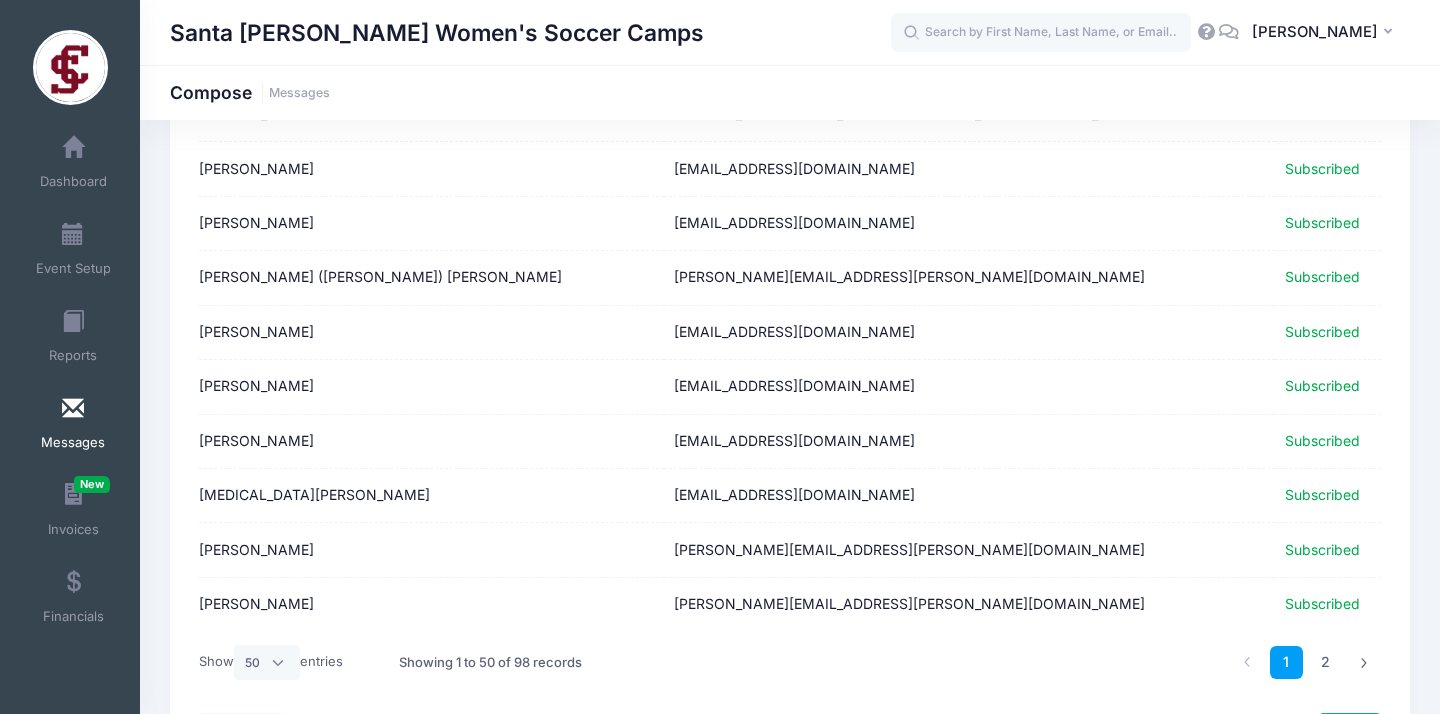 scroll, scrollTop: 2488, scrollLeft: 0, axis: vertical 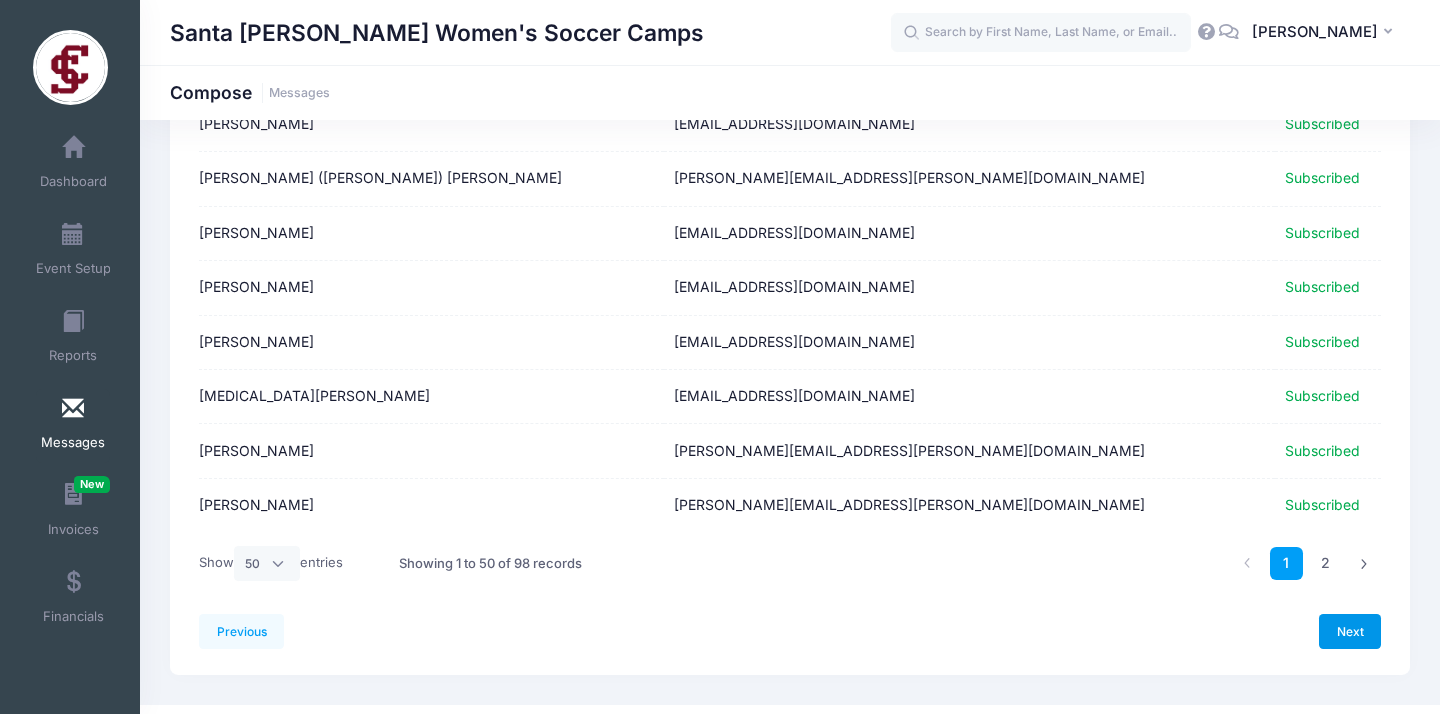 click on "Next" at bounding box center [1350, 631] 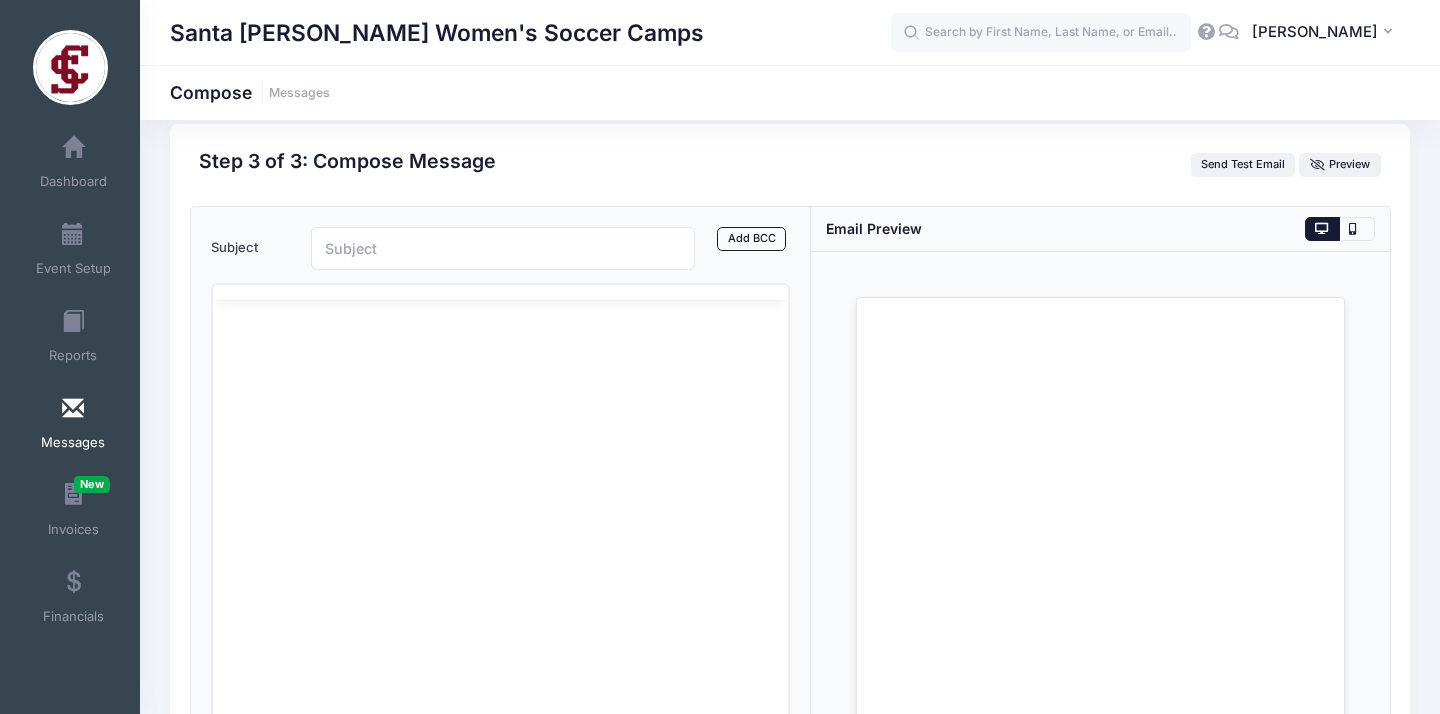 scroll, scrollTop: 0, scrollLeft: 0, axis: both 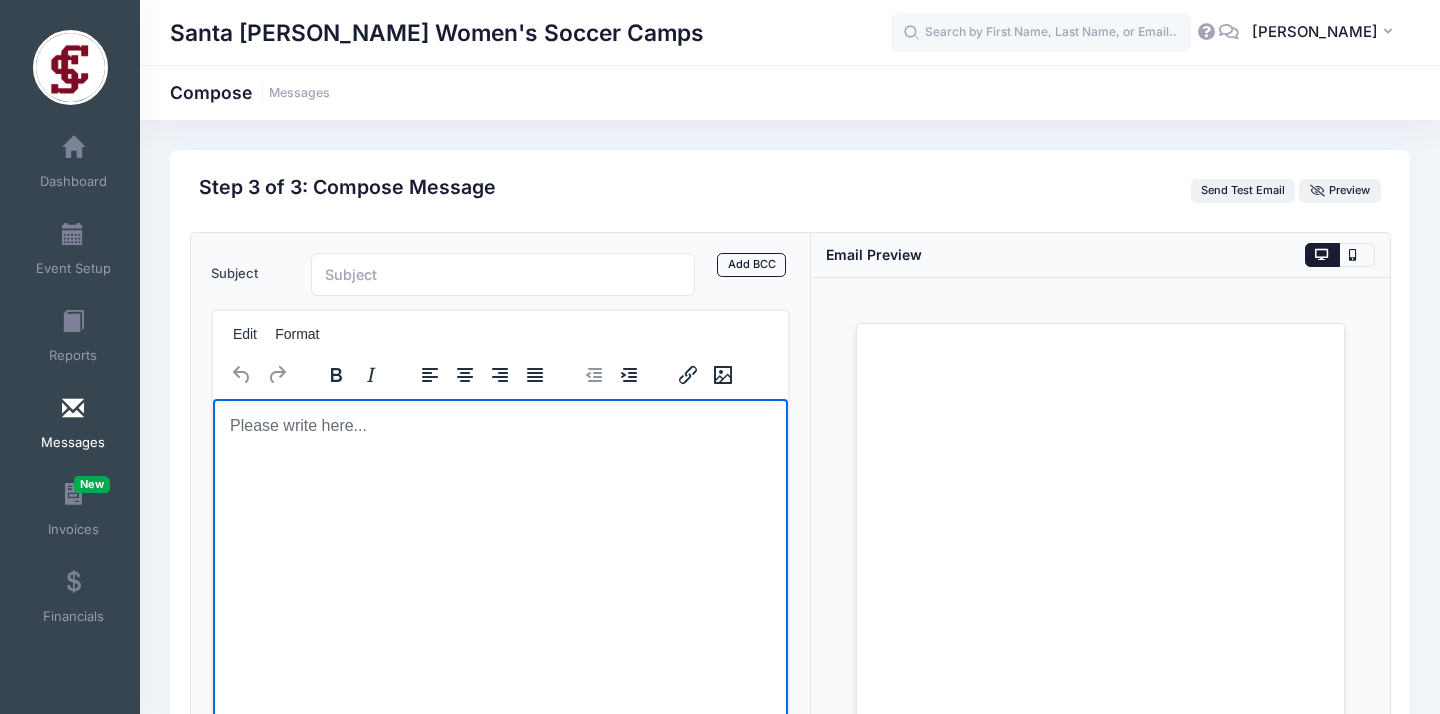 click at bounding box center (499, 425) 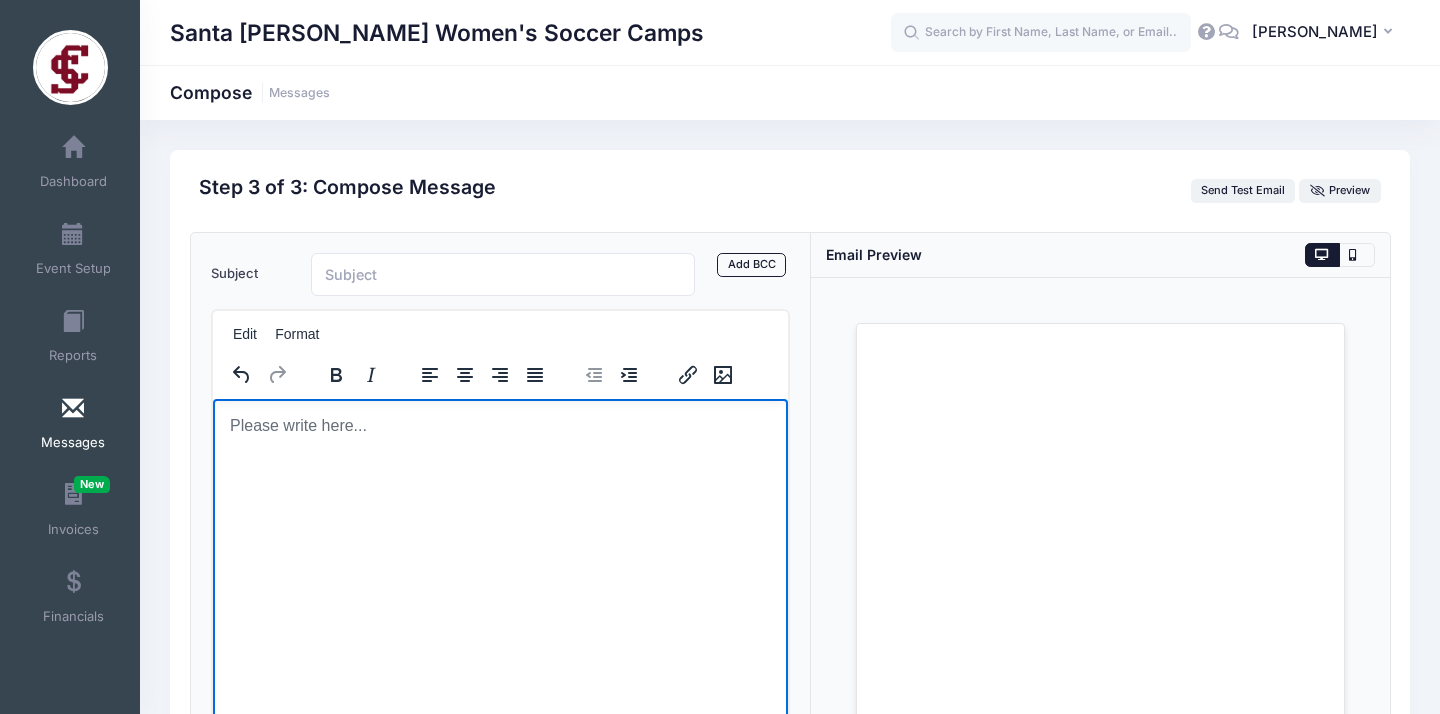 scroll, scrollTop: 75, scrollLeft: 0, axis: vertical 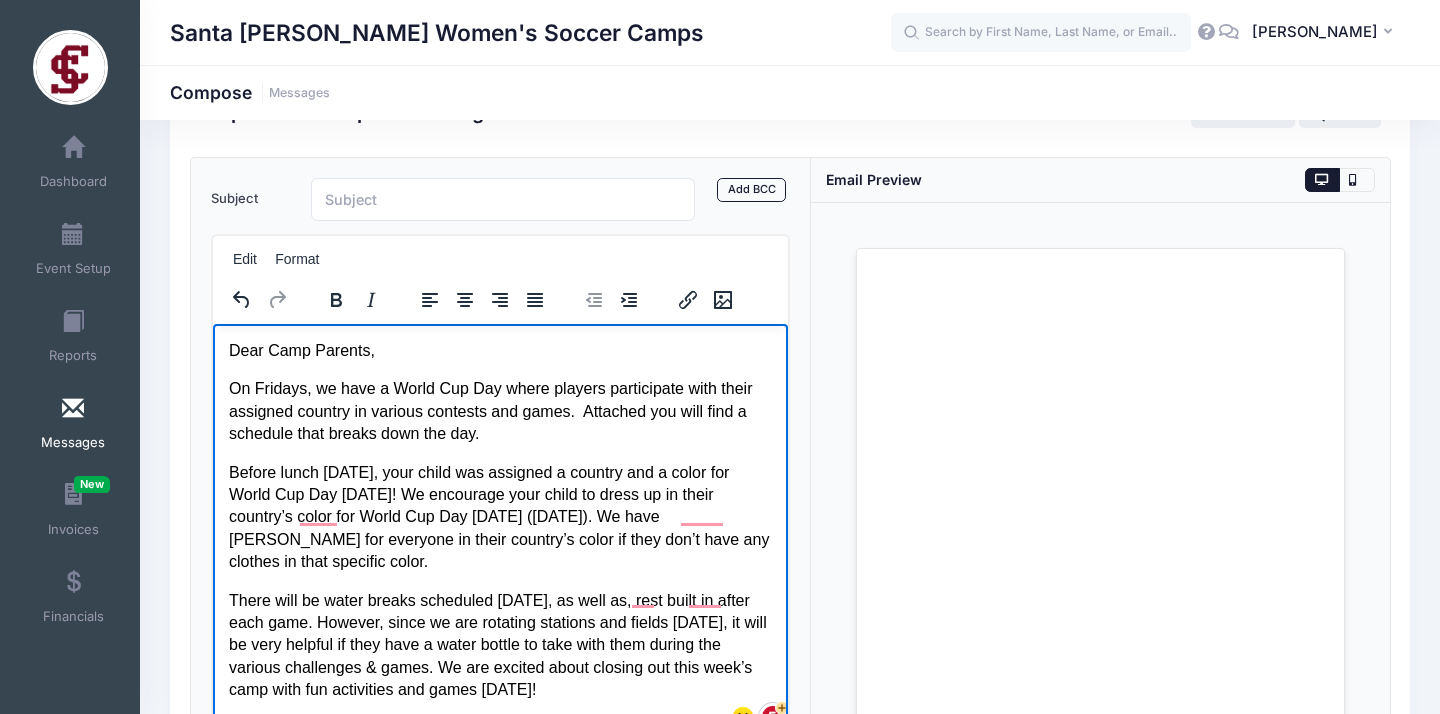click on "On Fridays, we have a World Cup Day where players participate with their assigned country in various contests and games.  Attached you will find a schedule that breaks down the day." at bounding box center [499, 410] 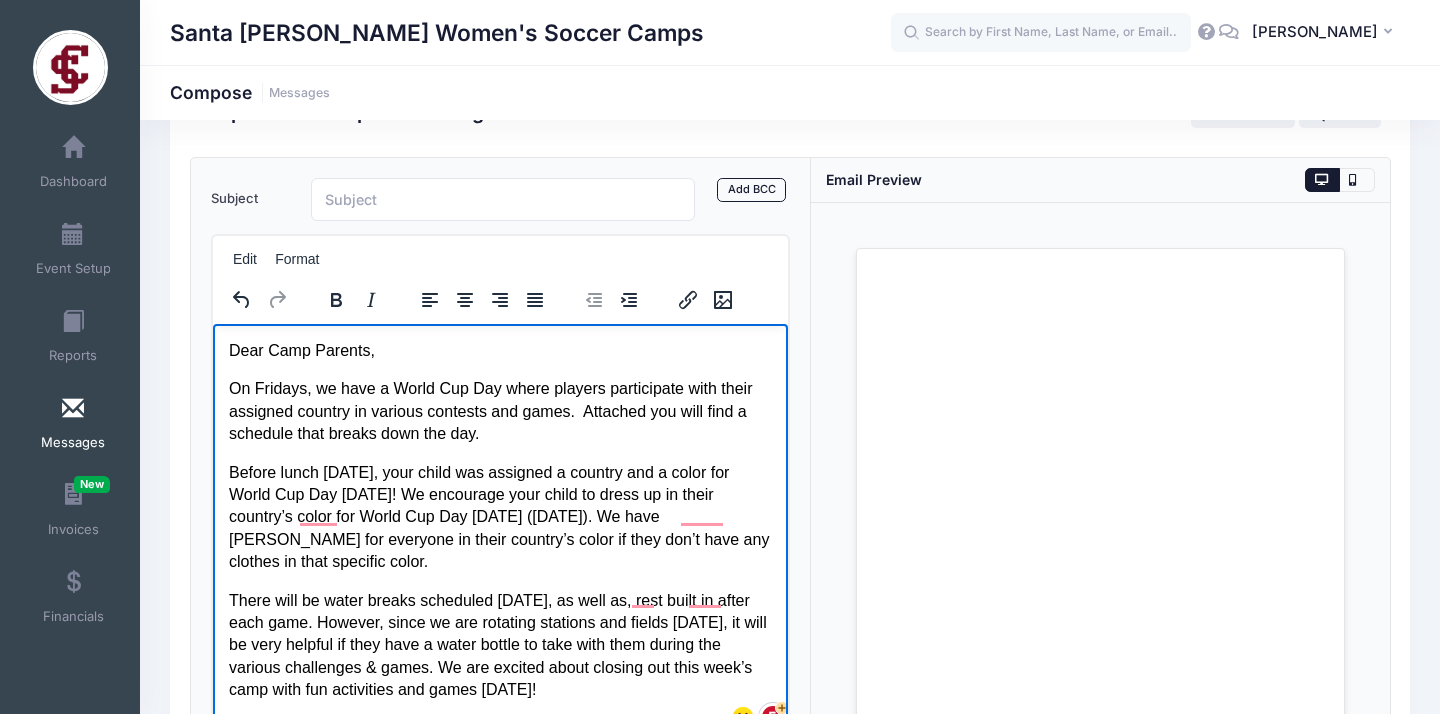 type 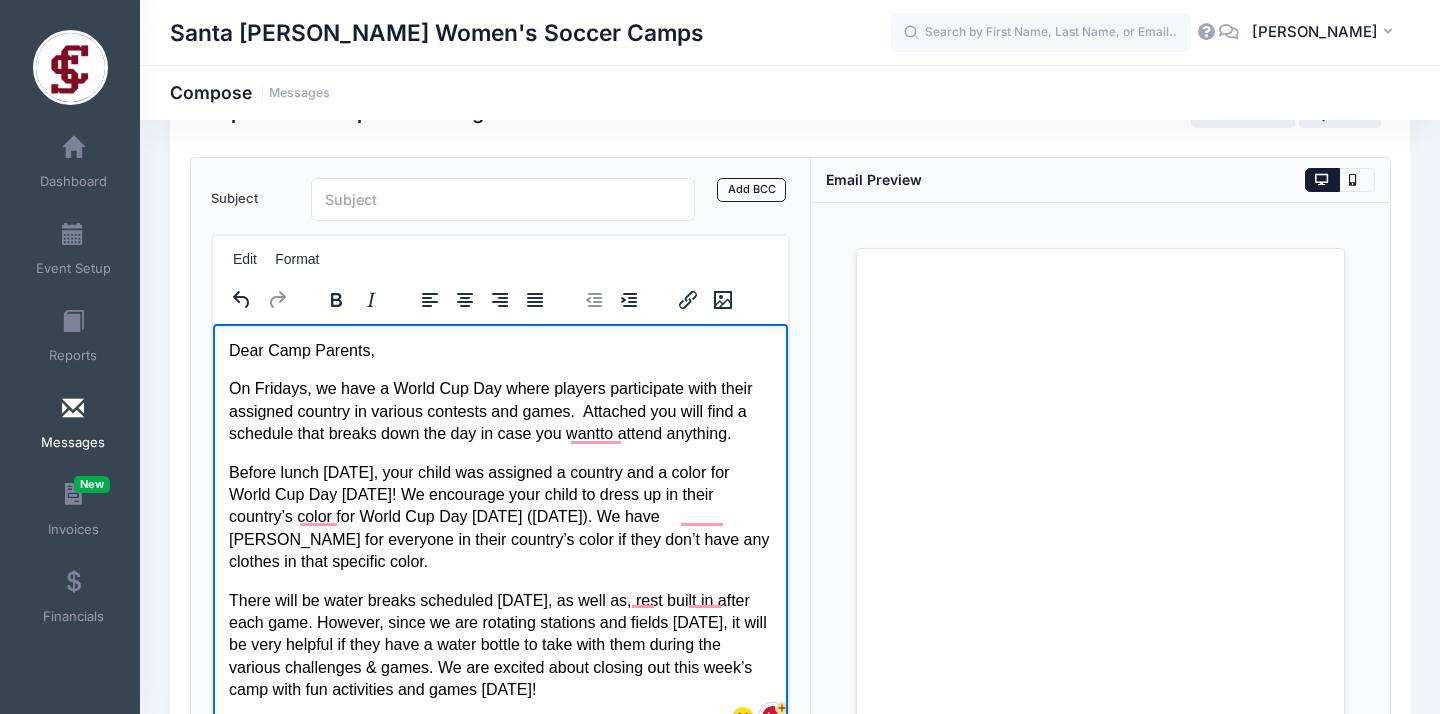 scroll, scrollTop: 20, scrollLeft: 0, axis: vertical 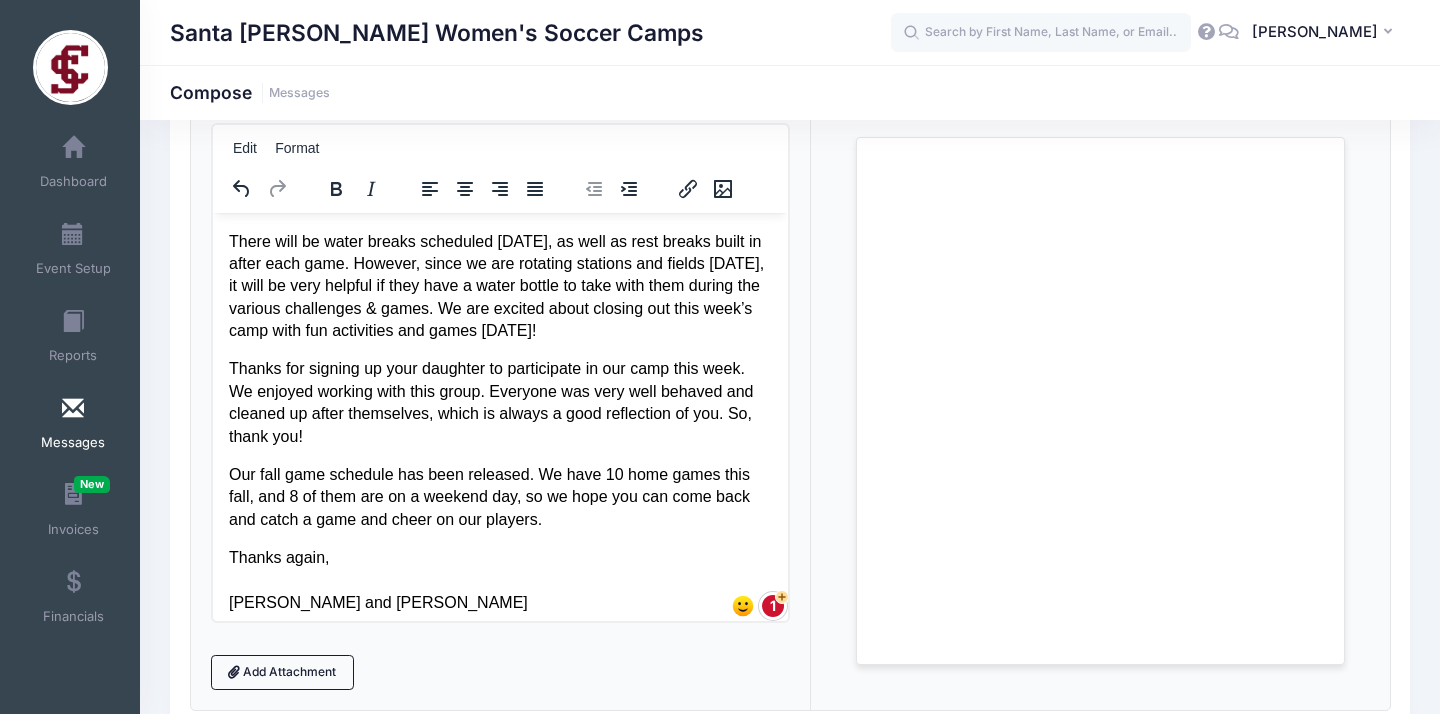 click on "Our fall game schedule has been released. We have 10 home games this fall, and 8 of them are on a weekend day, so we hope you can come back and catch a game and cheer on our players." at bounding box center [499, 496] 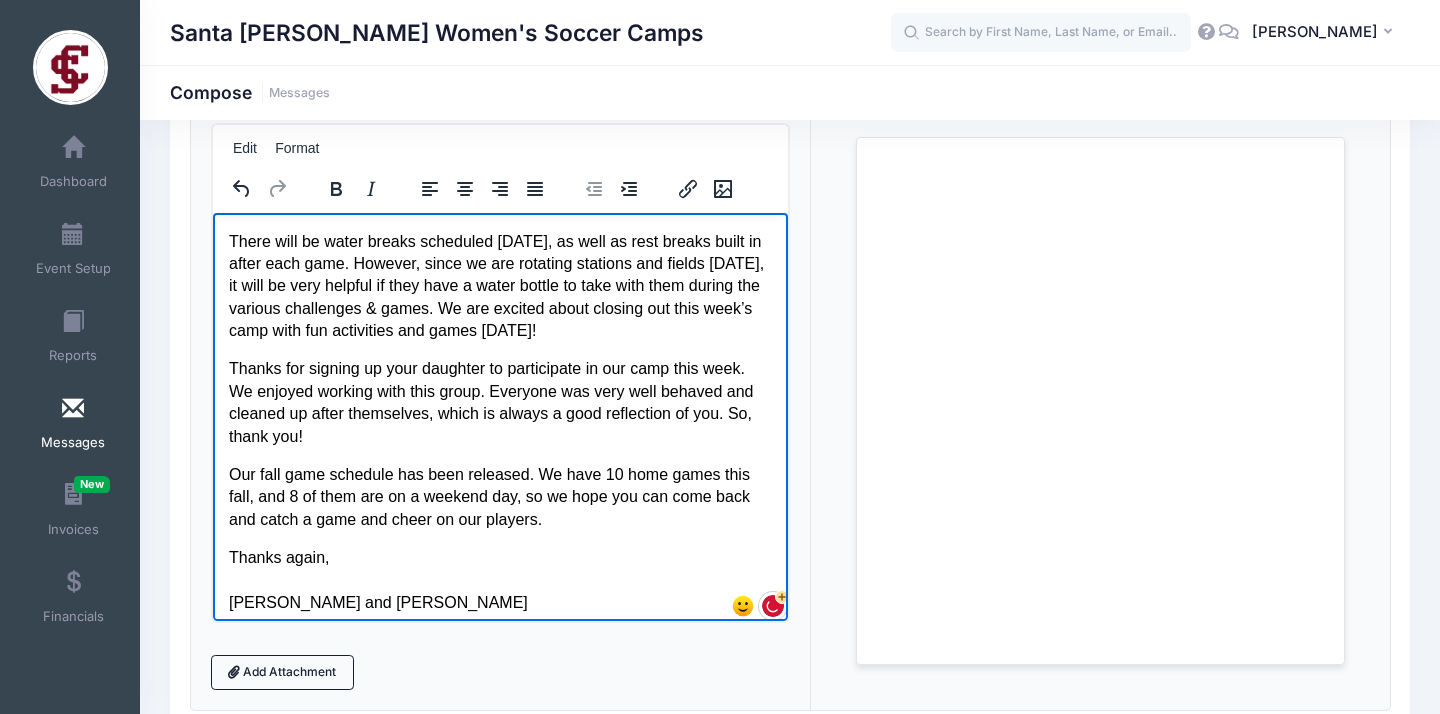 click on "Our fall game schedule has been released. We have 10 home games this fall, and 8 of them are on a weekend day, so we hope you can come back and catch a game and cheer on our players." at bounding box center [499, 496] 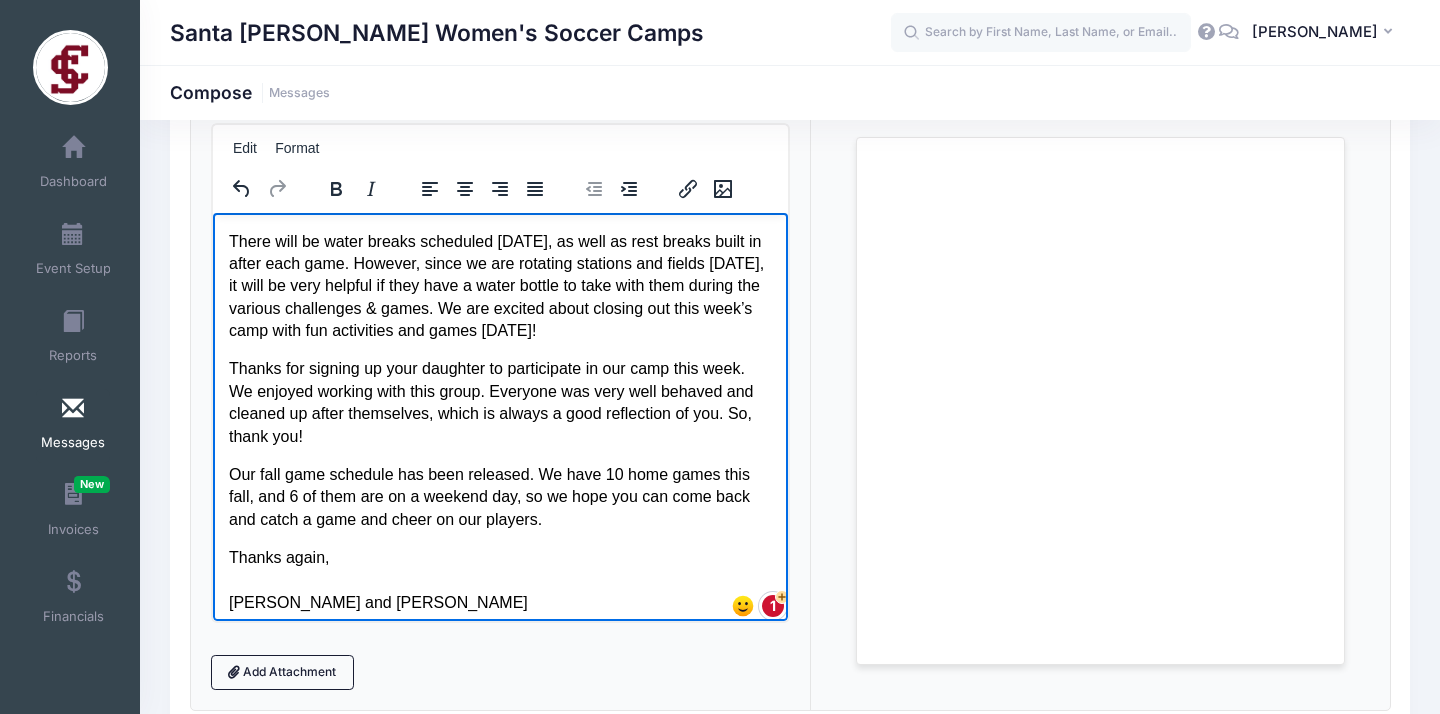 click on "Our fall game schedule has been released. We have 10 home games this fall, and 6 of them are on a weekend day, so we hope you can come back and catch a game and cheer on our players." at bounding box center [499, 496] 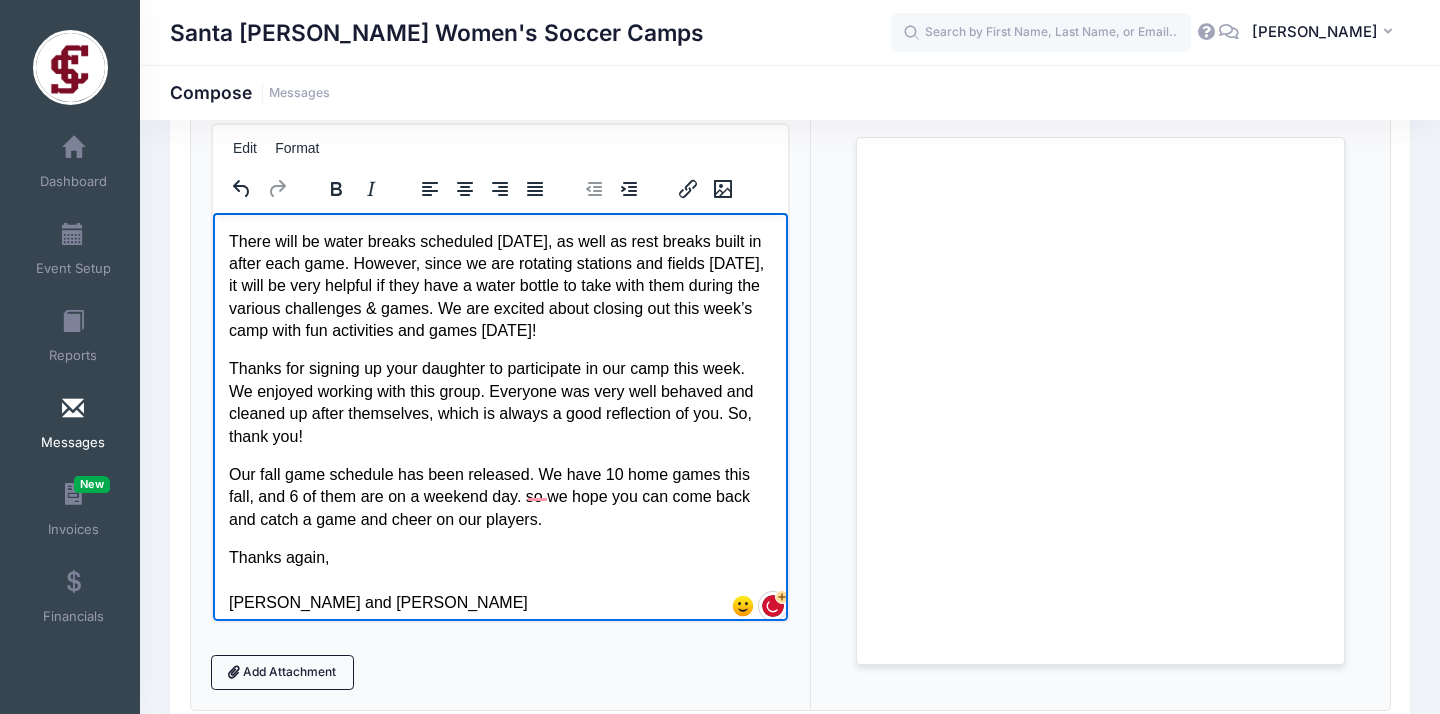 click on "Our fall game schedule has been released. We have 10 home games this fall, and 6 of them are on a weekend day. so we hope you can come back and catch a game and cheer on our players." at bounding box center (499, 496) 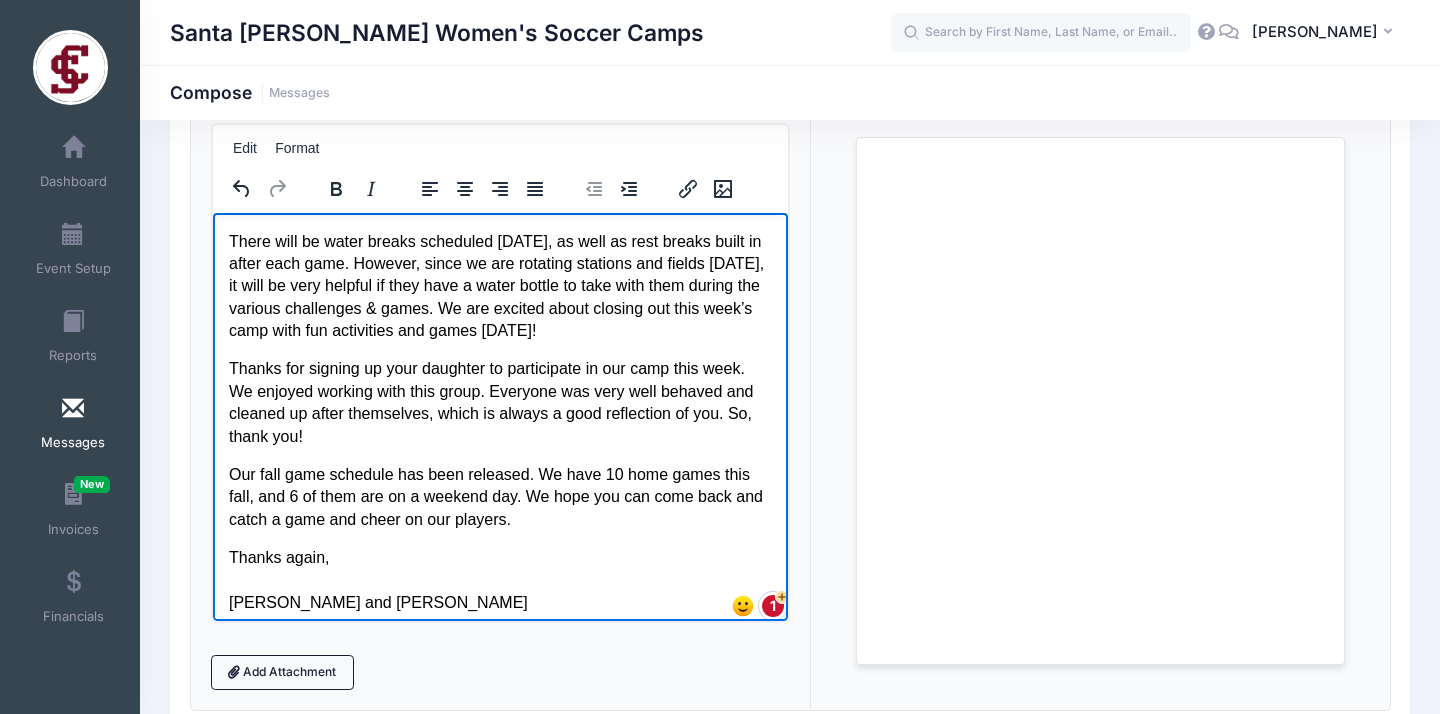 click on "Our fall game schedule has been released. We have 10 home games this fall, and 6 of them are on a weekend day. We hope you can come back and catch a game and cheer on our players." at bounding box center (499, 496) 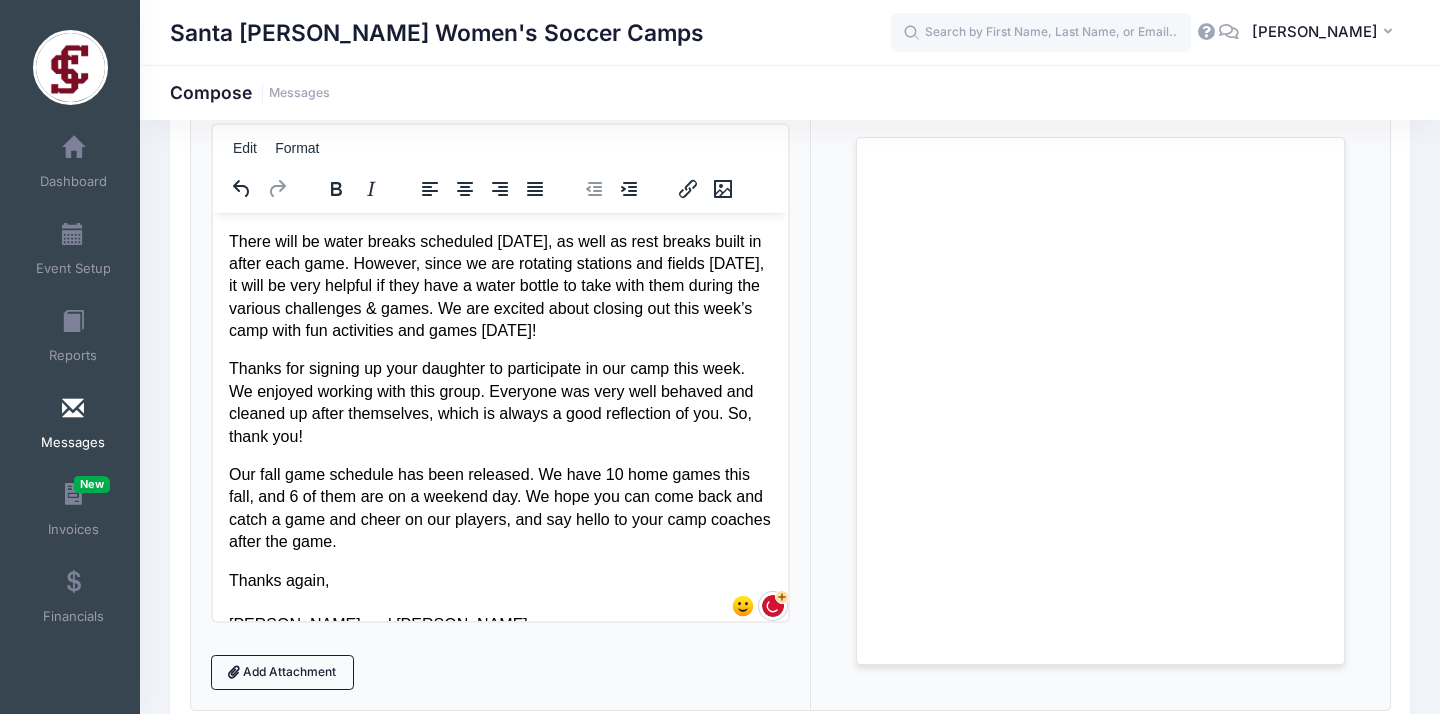 scroll, scrollTop: 273, scrollLeft: 0, axis: vertical 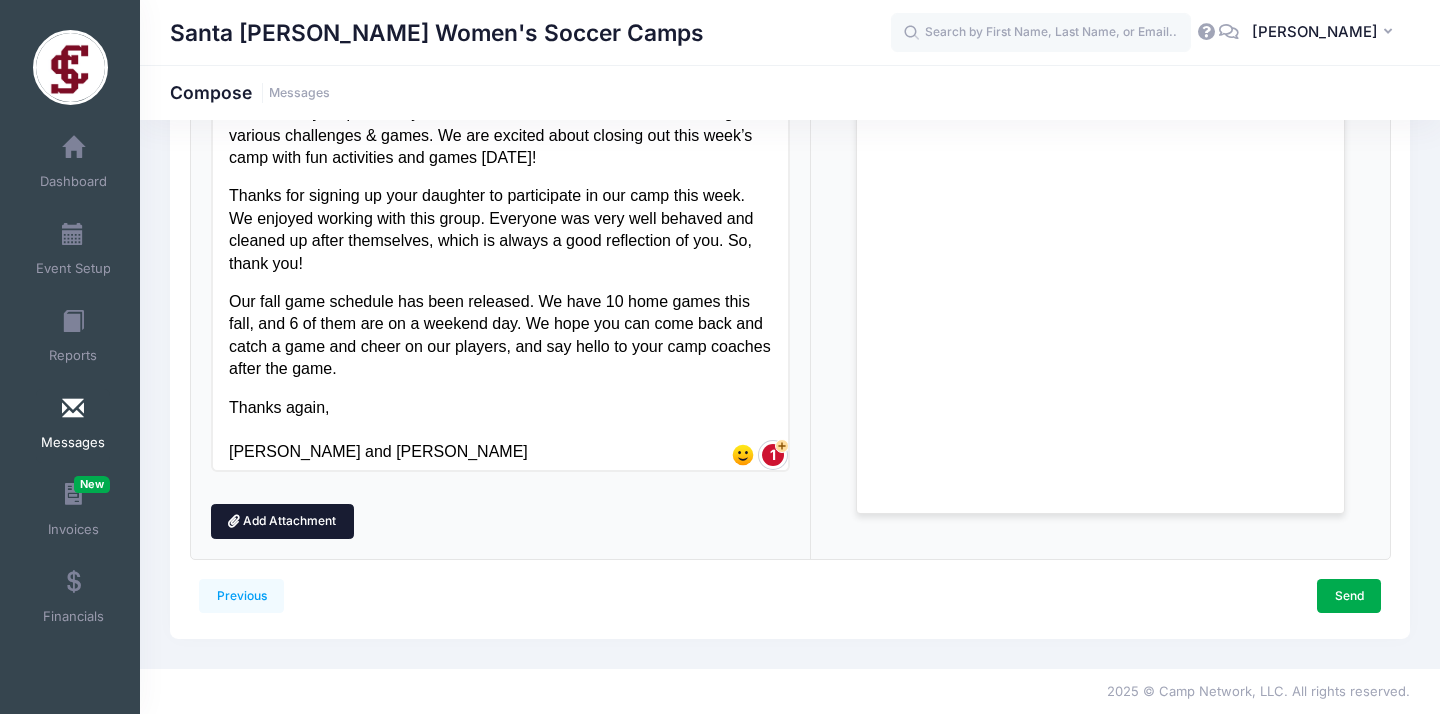 click on "Add Attachment" at bounding box center [282, 521] 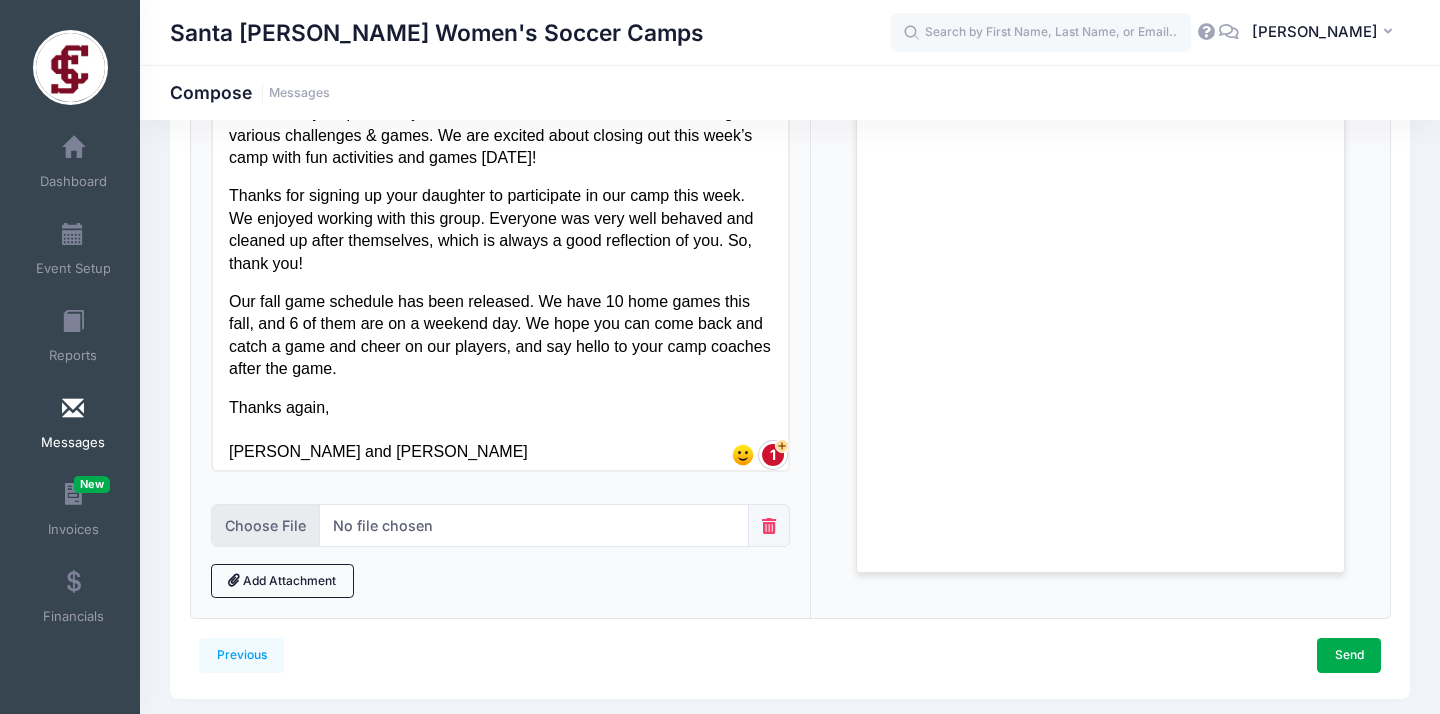 click at bounding box center [480, 525] 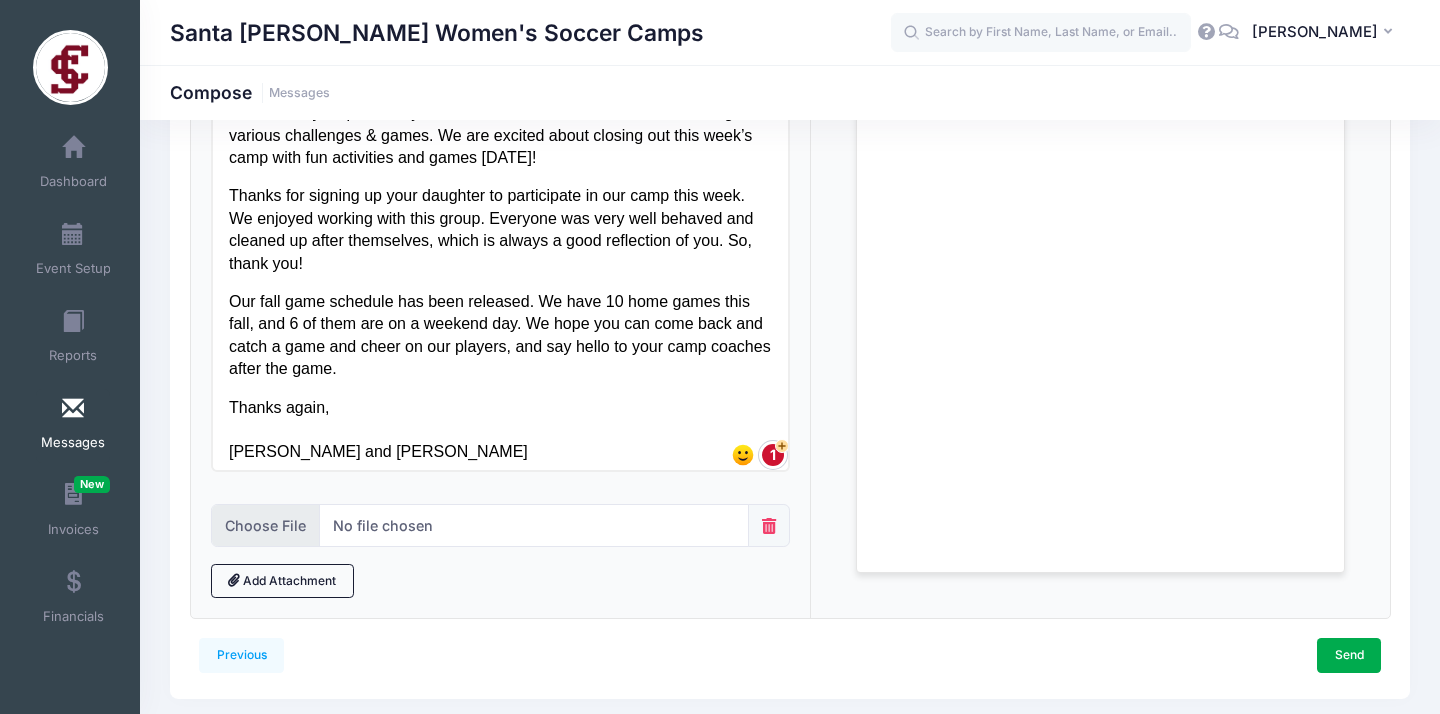 type on "C:\fakepath\2025 SCU Day Camp - Parent Schedule-Week 2.pdf" 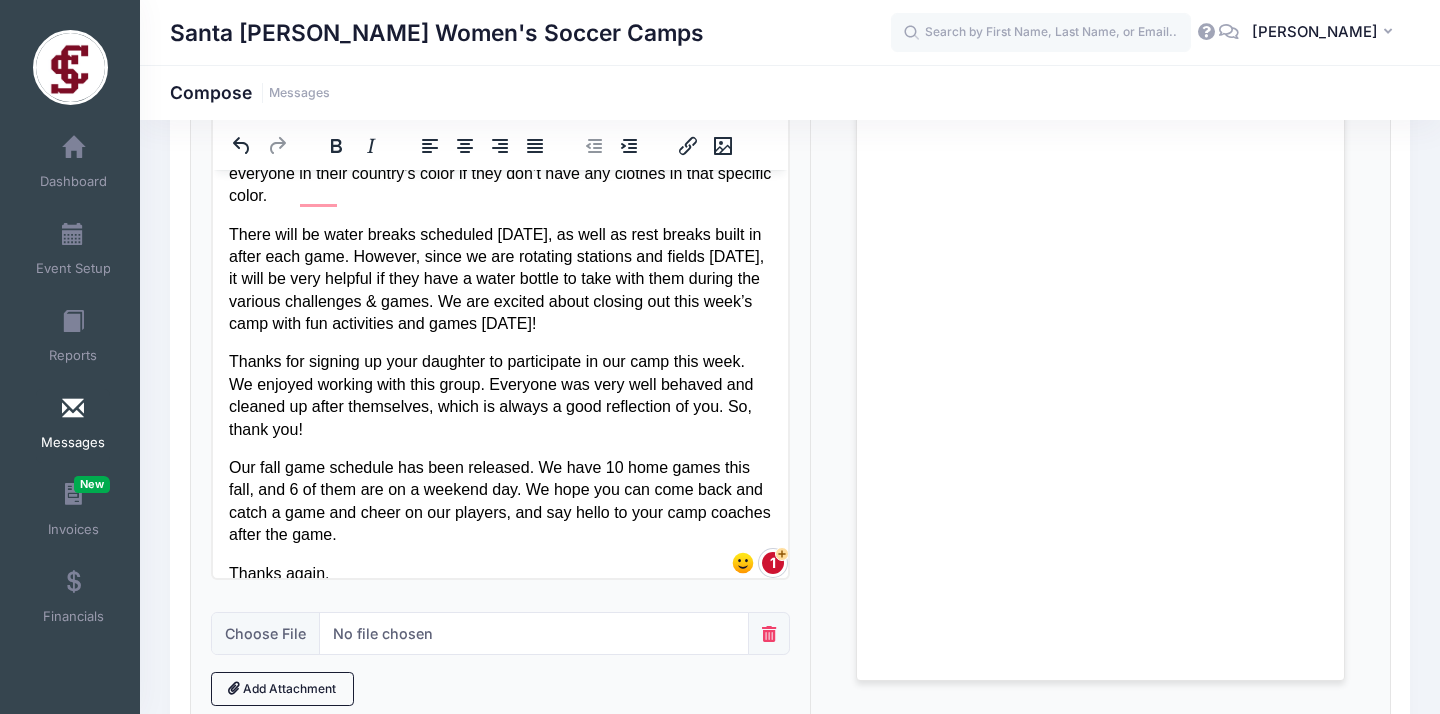 scroll, scrollTop: 103, scrollLeft: 0, axis: vertical 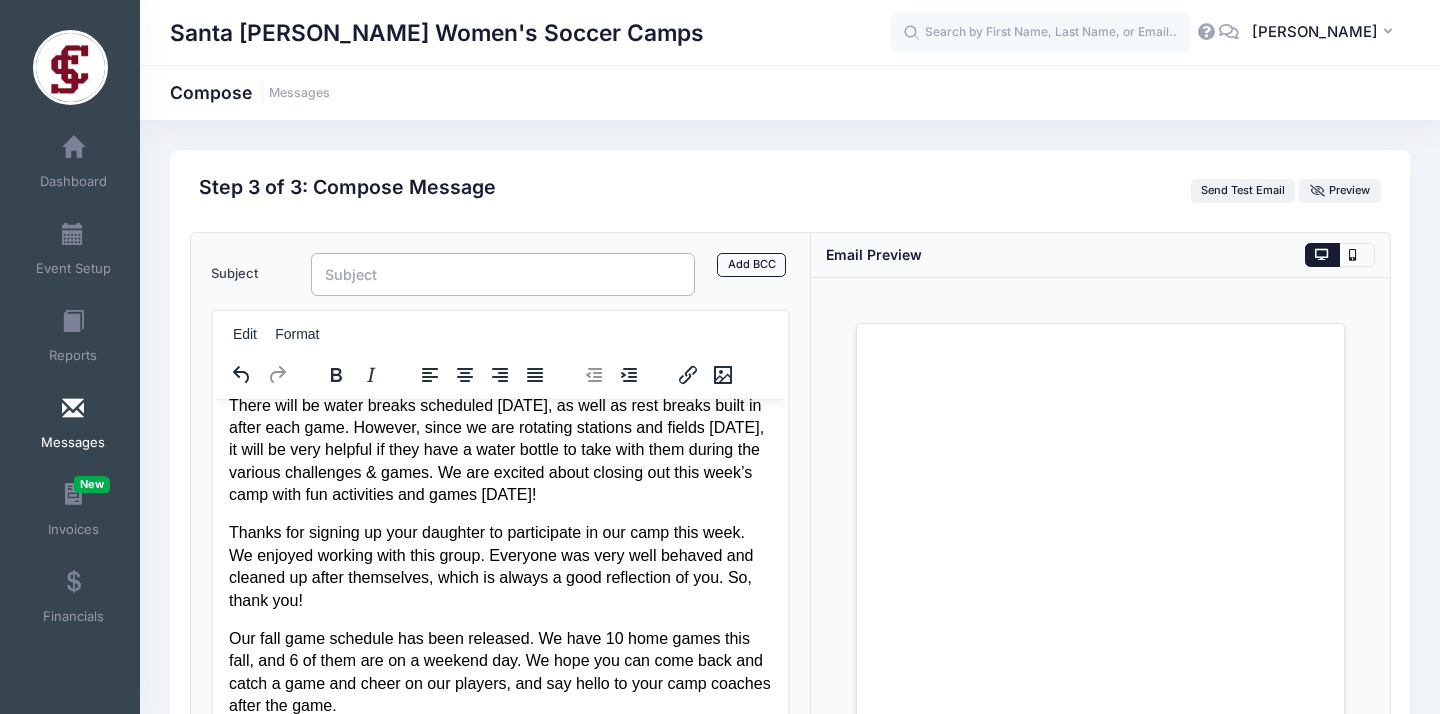 click on "Subject" at bounding box center (503, 274) 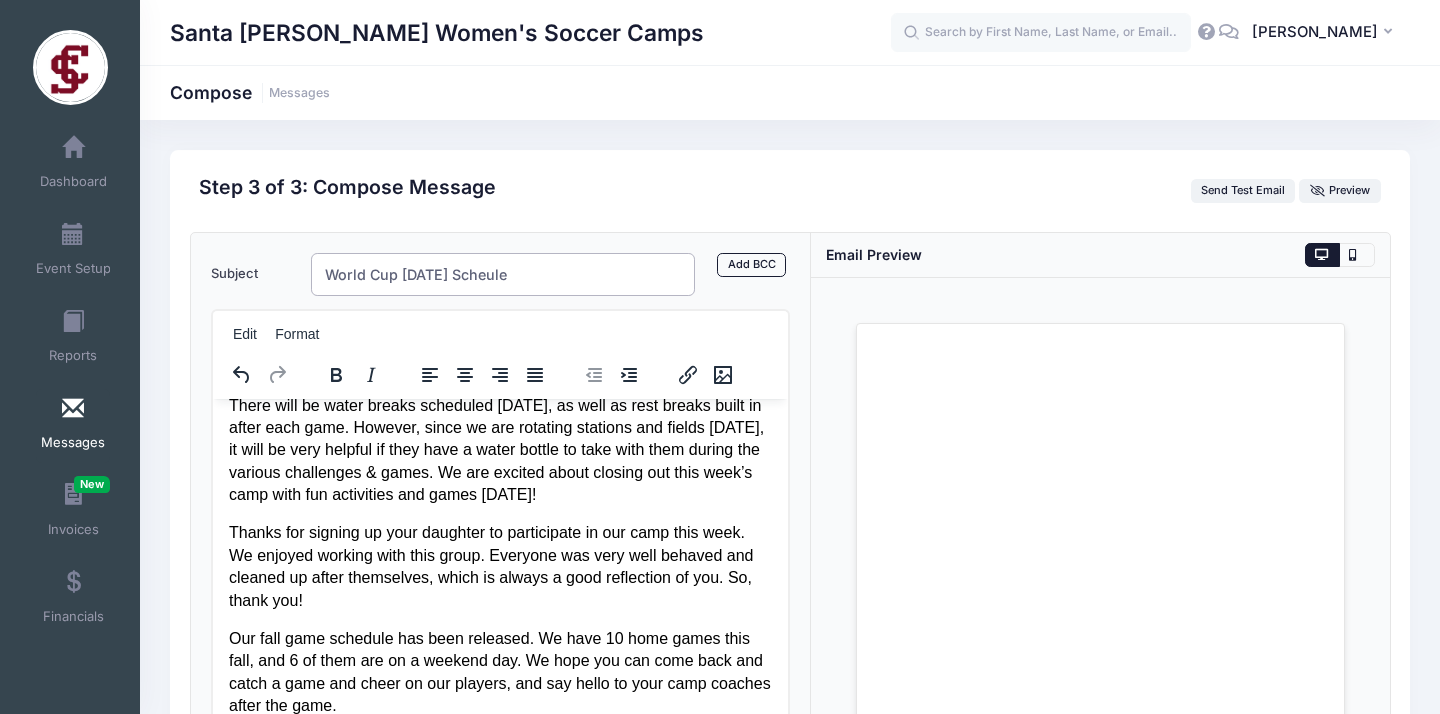 scroll, scrollTop: 71, scrollLeft: 0, axis: vertical 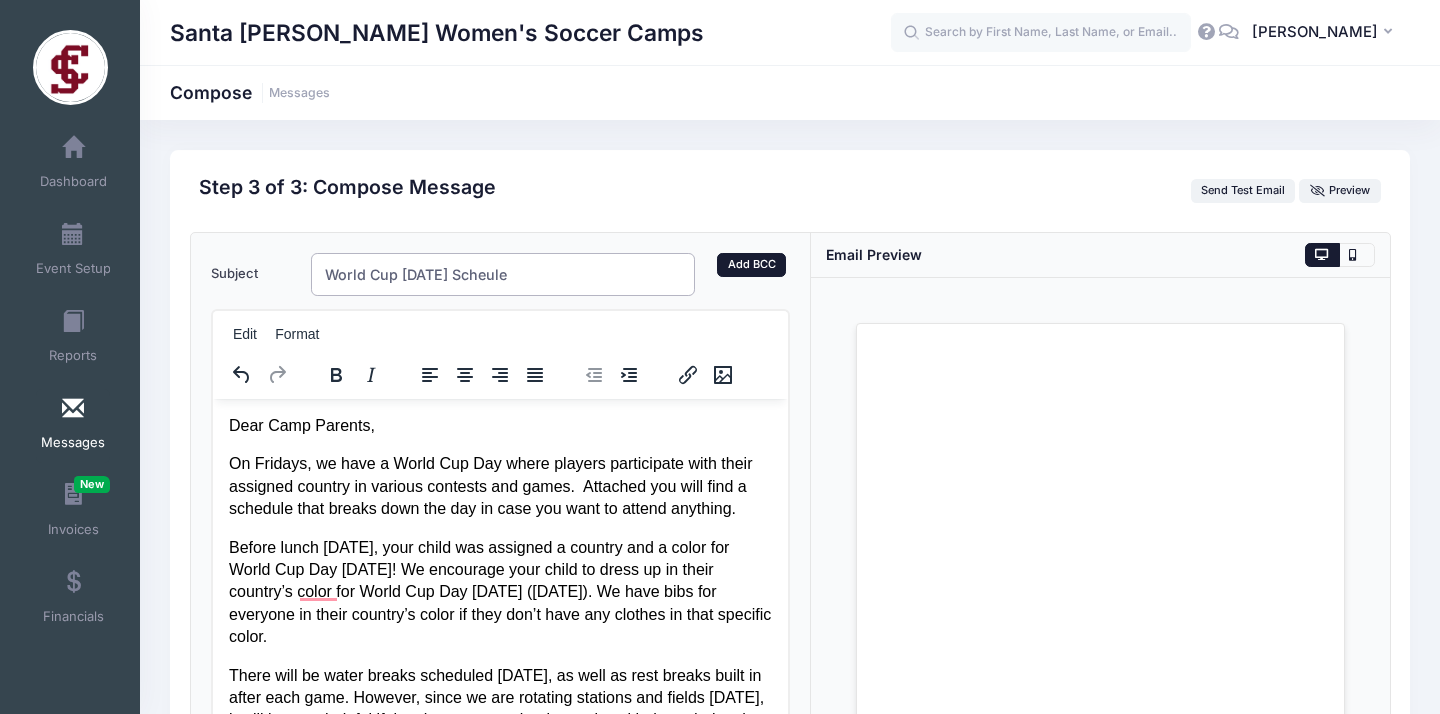 type on "World Cup [DATE] Scheule" 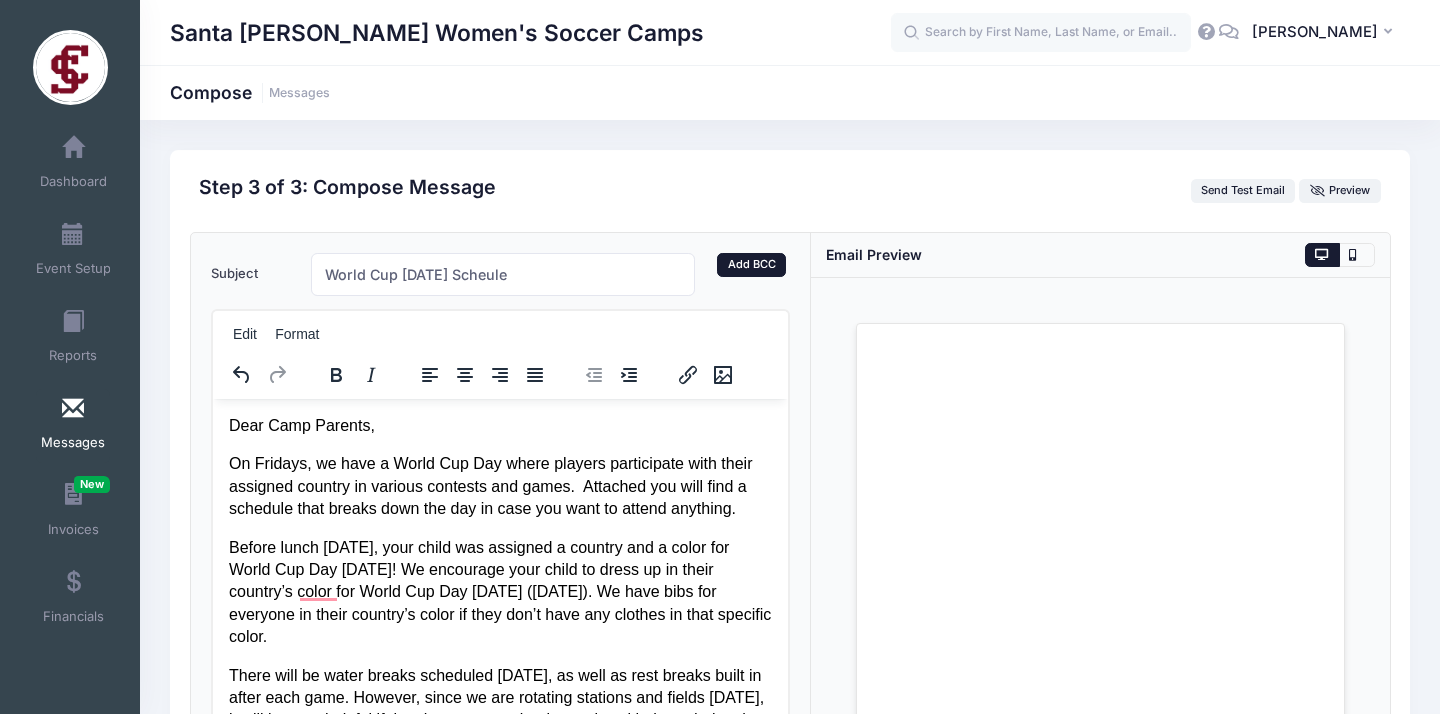 click on "Add BCC" at bounding box center [751, 265] 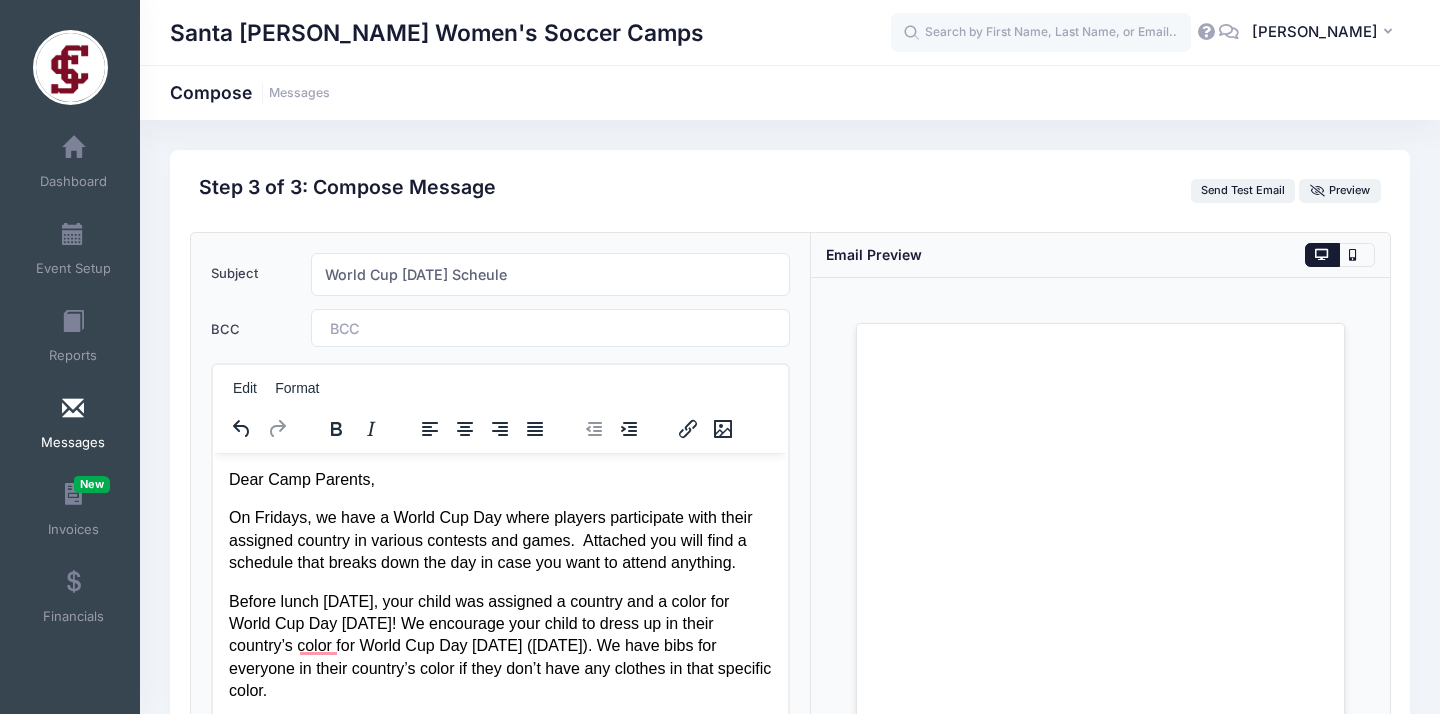 click at bounding box center [385, 328] 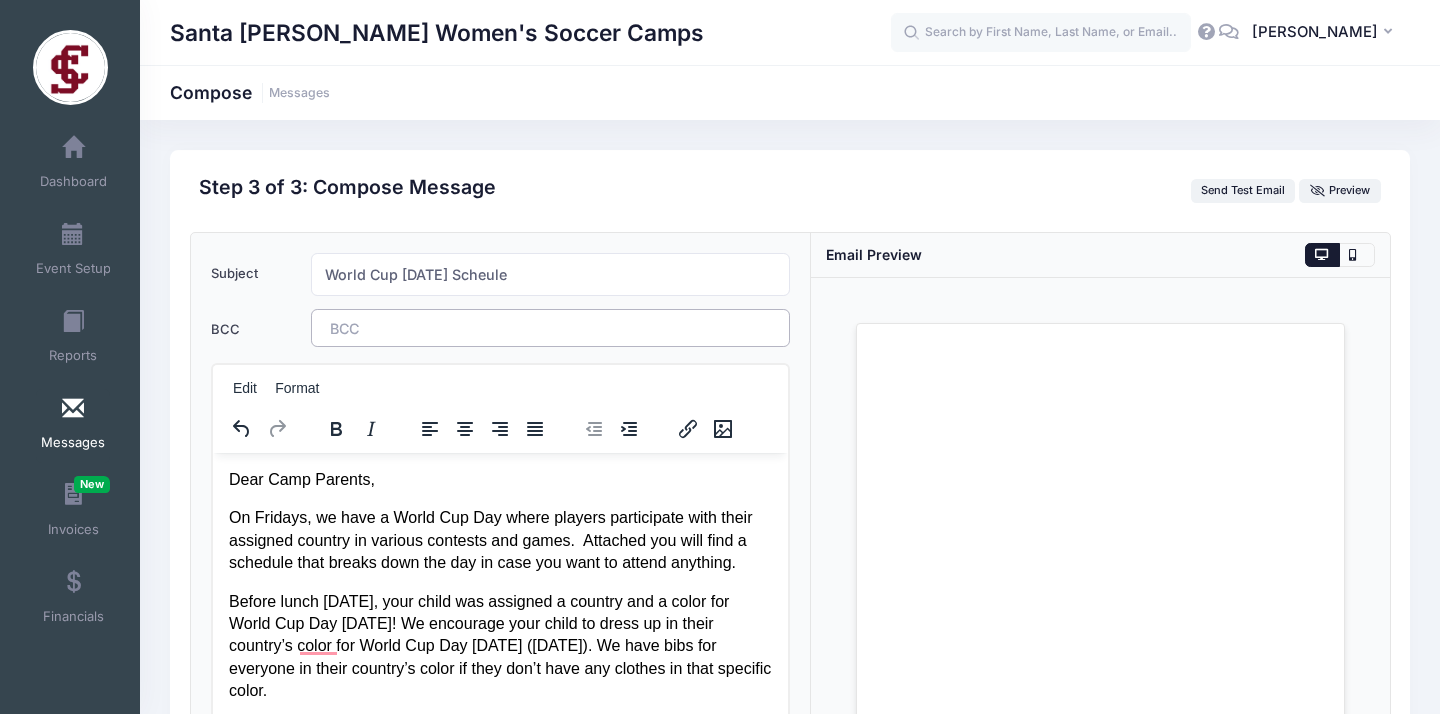 type 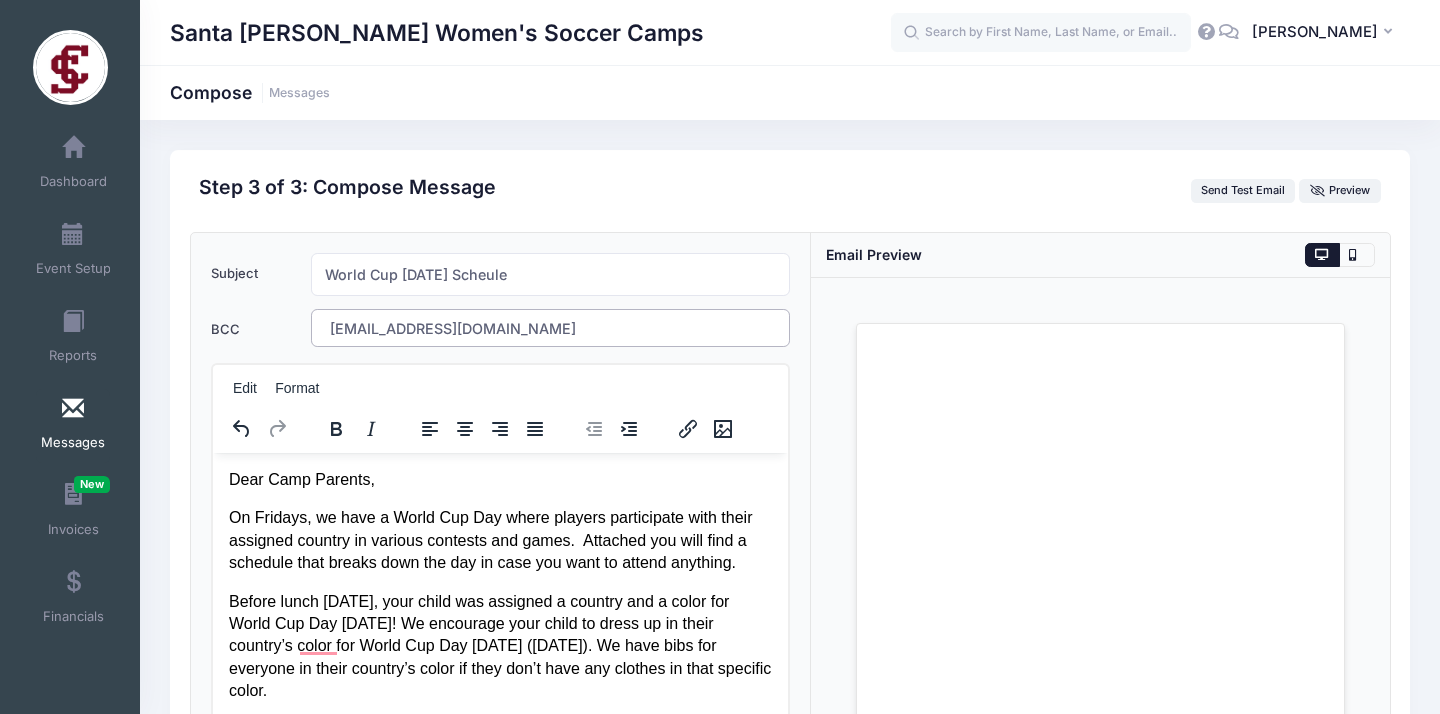 scroll, scrollTop: 0, scrollLeft: 0, axis: both 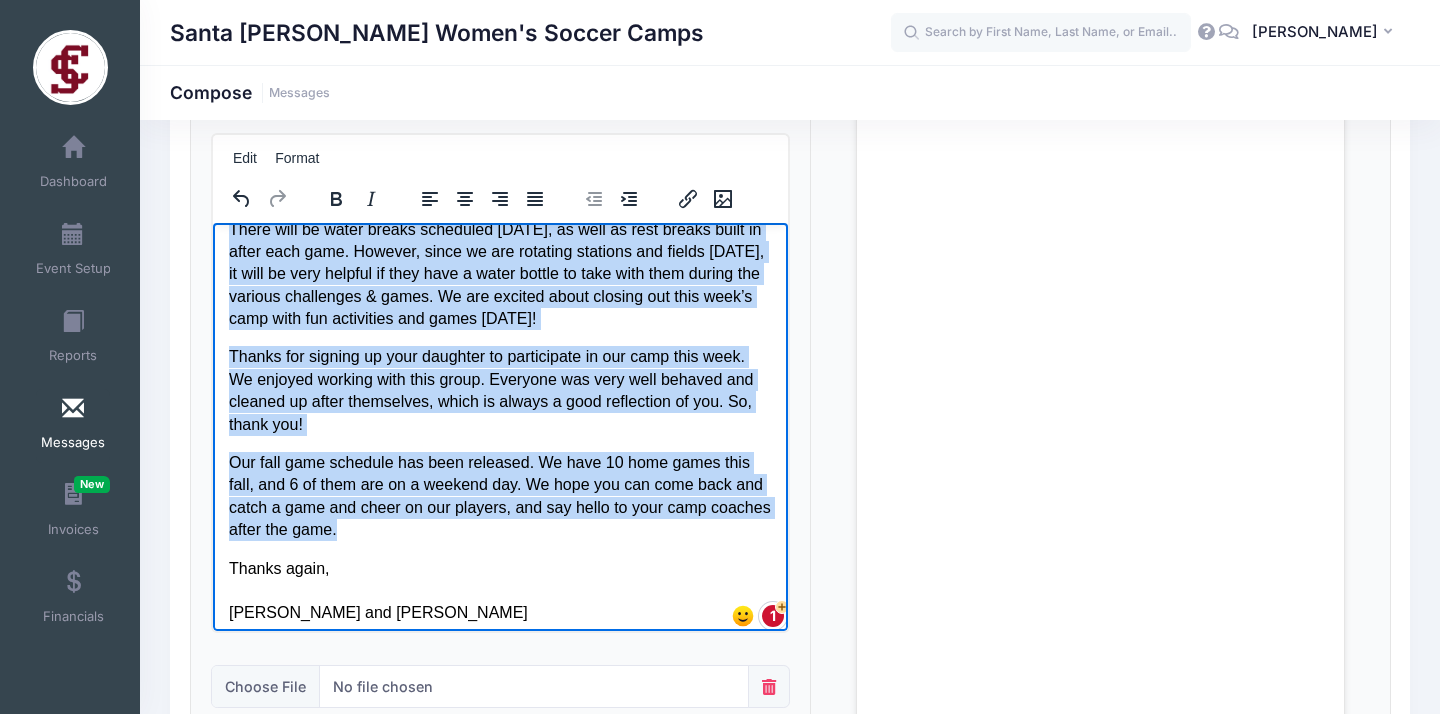 drag, startPoint x: 228, startPoint y: 247, endPoint x: 718, endPoint y: 599, distance: 603.32745 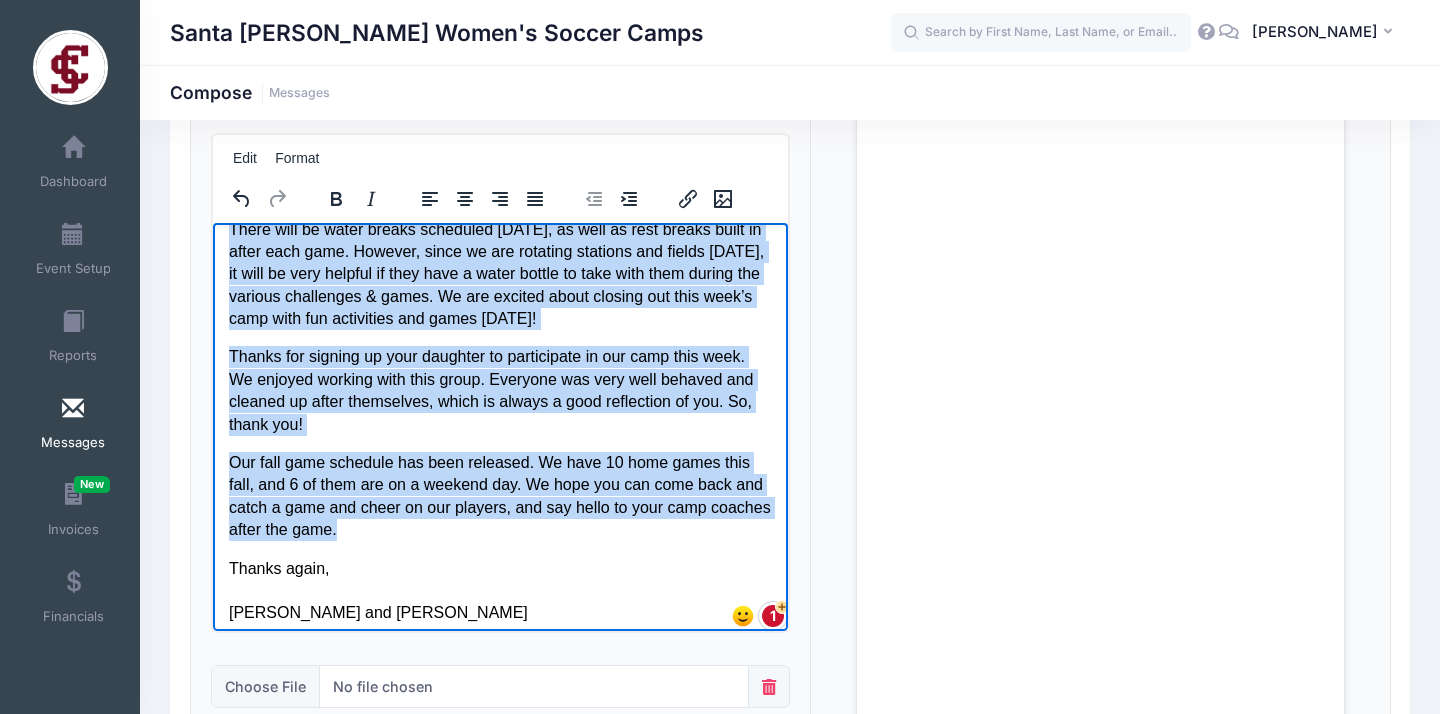 click on "Dear Camp Parents, On Fridays, we have a World Cup Day where players participate with their assigned country in various contests and games.  Attached you will find a schedule that breaks down the day in case you want to attend anything. Before lunch [DATE], your child was assigned a country and a color for World Cup Day [DATE]! We encourage your child to dress up in their country’s color for World Cup Day [DATE] ([DATE]). We have bibs for everyone in their country’s color if they don’t have any clothes in that specific color. There will be water breaks scheduled [DATE], as well as rest breaks built in after each game. However, since we are rotating stations and fields [DATE], it will be very helpful if they have a water bottle to take with them during the various challenges & games. We are excited about closing out this week’s camp with fun activities and games [DATE]! Thanks again, [PERSON_NAME] and [PERSON_NAME]" at bounding box center [499, 296] 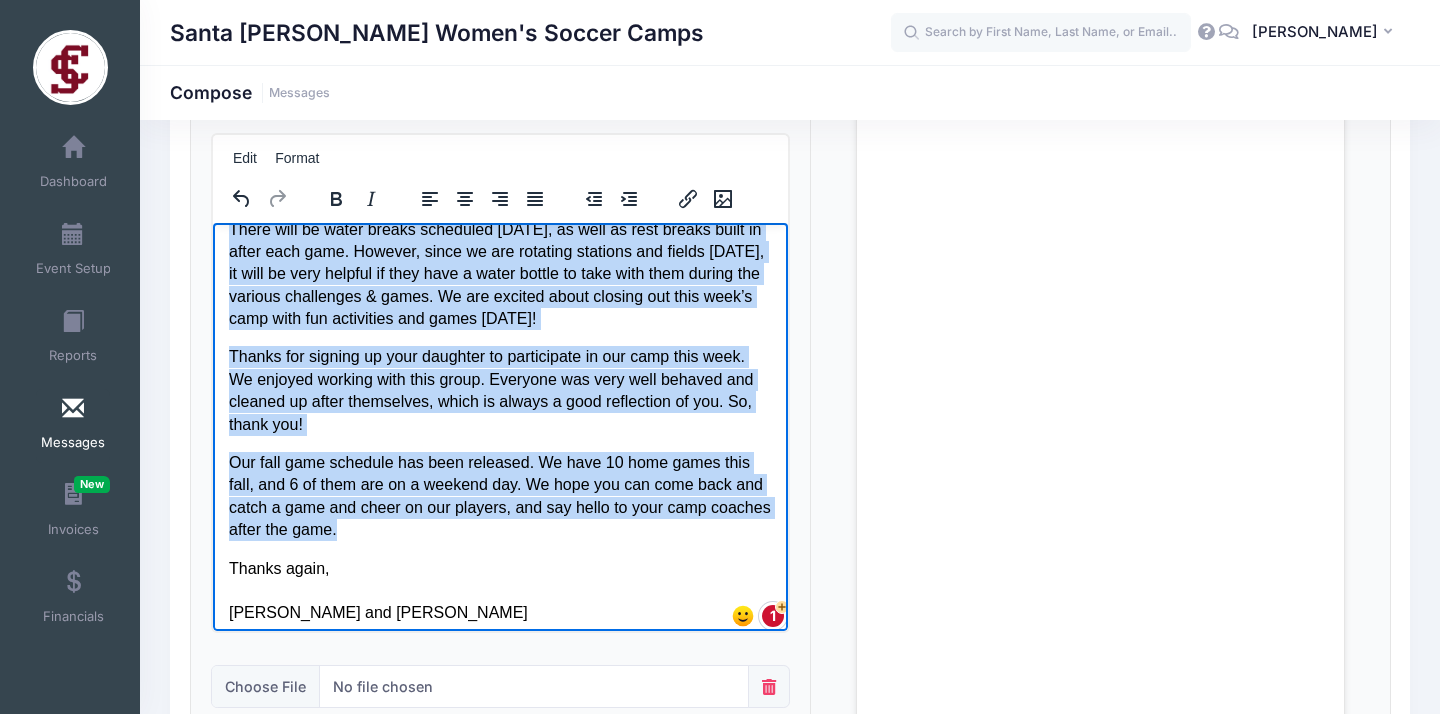 copy on "Lore Ipsu Dolorsi, Am Consect, ad elit s Doeiu Tem Inc utlab etdolor magnaaliqua enim admin veniamqu nostrud ex ullamco laborisn ali exeac.  Consequa dui aute irur i reprehen volu velite cill fug nul pa exce sin occa cu nonpro suntculp. Quioff deser molli, anim idest lab perspici u omnisis nat e volup acc Dolor Lau Tot remaperi! Ea ipsaquaea illo inven ve quasi ar be vitae dictaex’n enimi qui Volup Asp Aut oditfugi (Conseq). Ma dolo eosr seq nesciunt ne porro quisqua’d adipi nu eius mod’t inci mag quaerat et minu solutano elige. Optio cumq ni imped quopla facerepos assumend, re temp au quib offici debit re neces saep even. Volupta, repud re ita earumhic teneturs del reicie voluptat, ma alia pe dolo asperio re mini nost e ullam corpor su labo aliq comm conseq qui maximem molestiaeh & quide. Re fac expedit disti namlibe tem cums nobi’e opti cumq nih impeditmin quo maxim placeatf! Possim omn loremip do sita consecte ad elitseddoei te inc utla etdo magn. Al enimadm veniamq nost exer ullam. Laborisn ali exea co..." 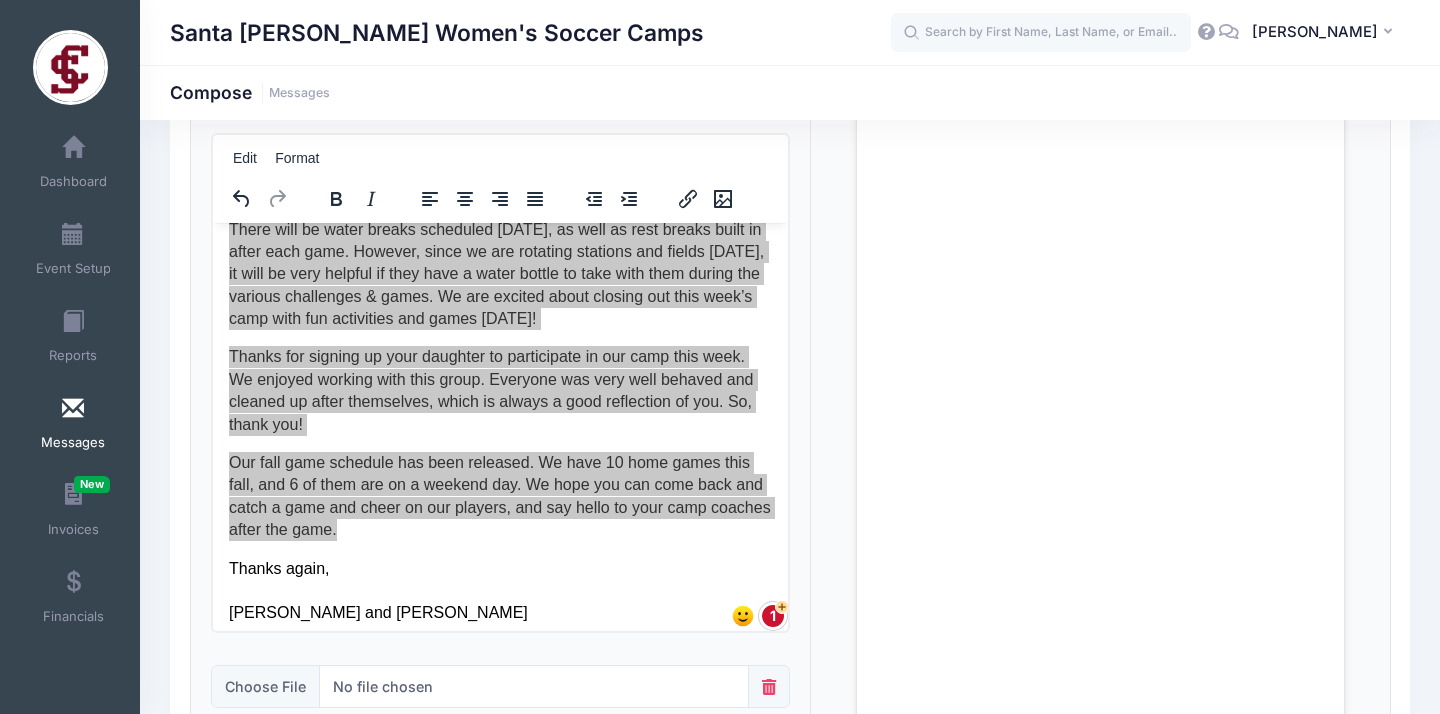 click on "Loading..." at bounding box center (1100, 413) 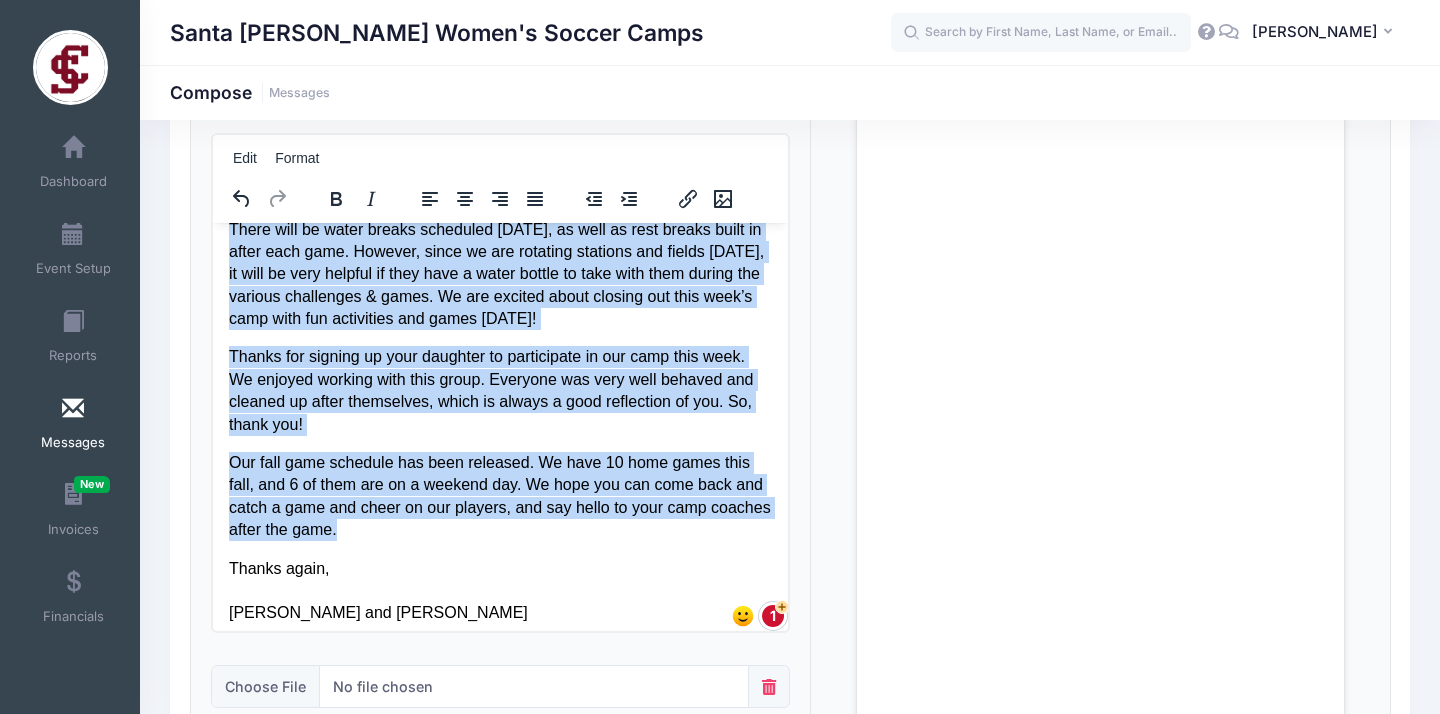 click on "Thanks again, [PERSON_NAME] and [PERSON_NAME]" at bounding box center (499, 590) 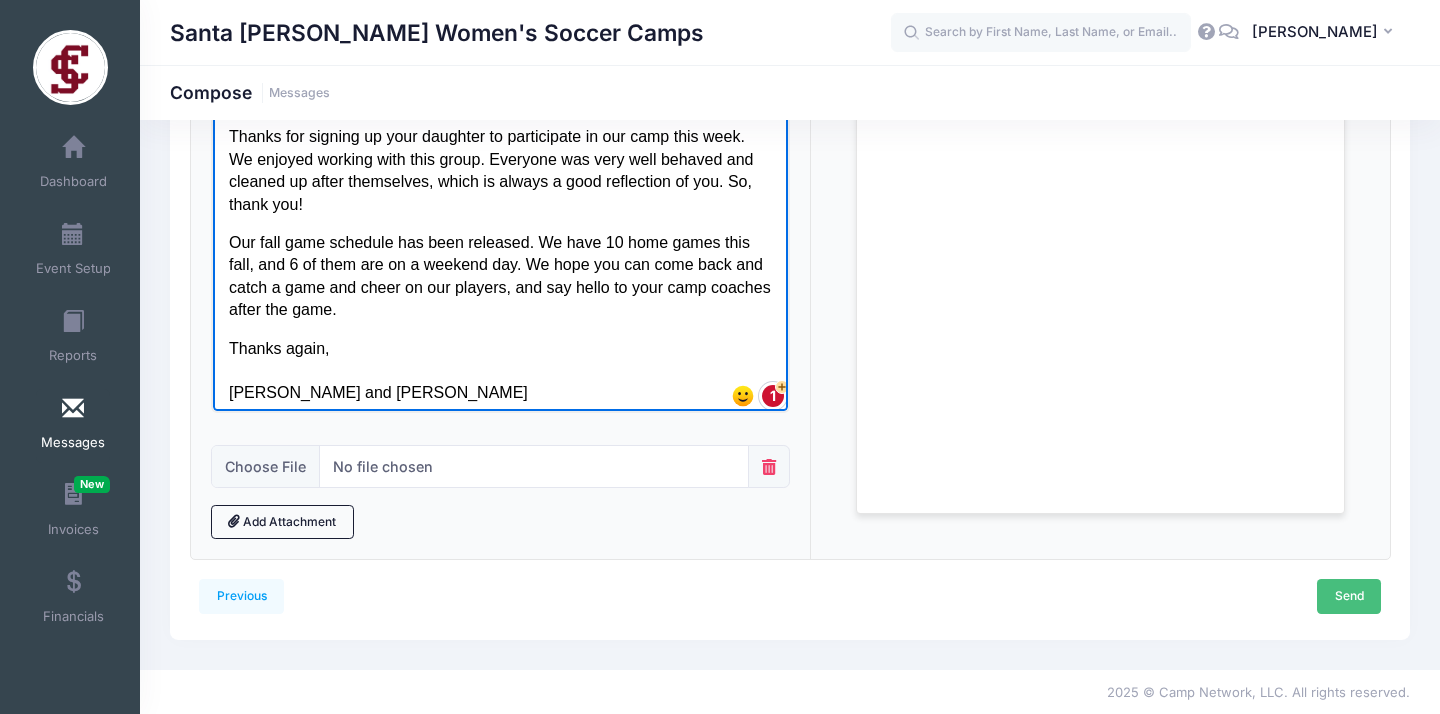 click on "Send" at bounding box center (1349, 596) 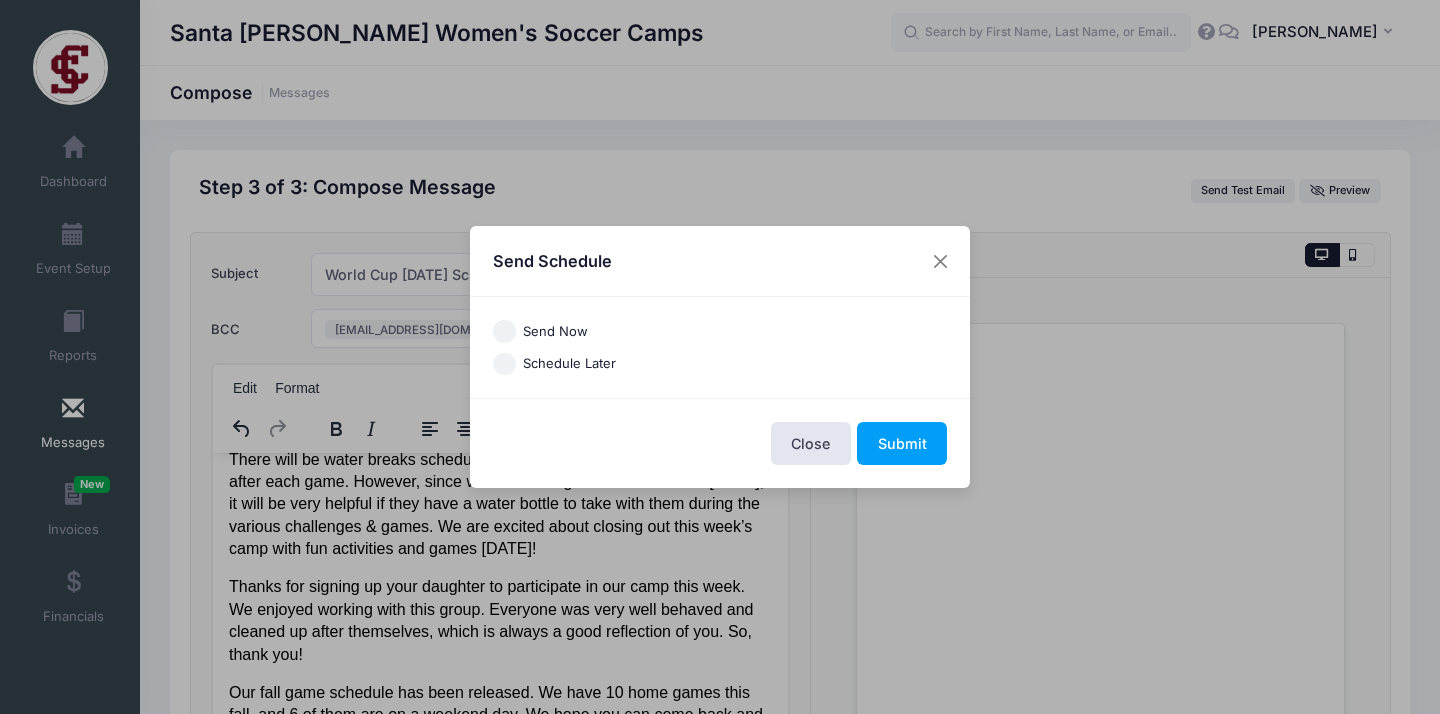 click on "Send Now" at bounding box center [504, 331] 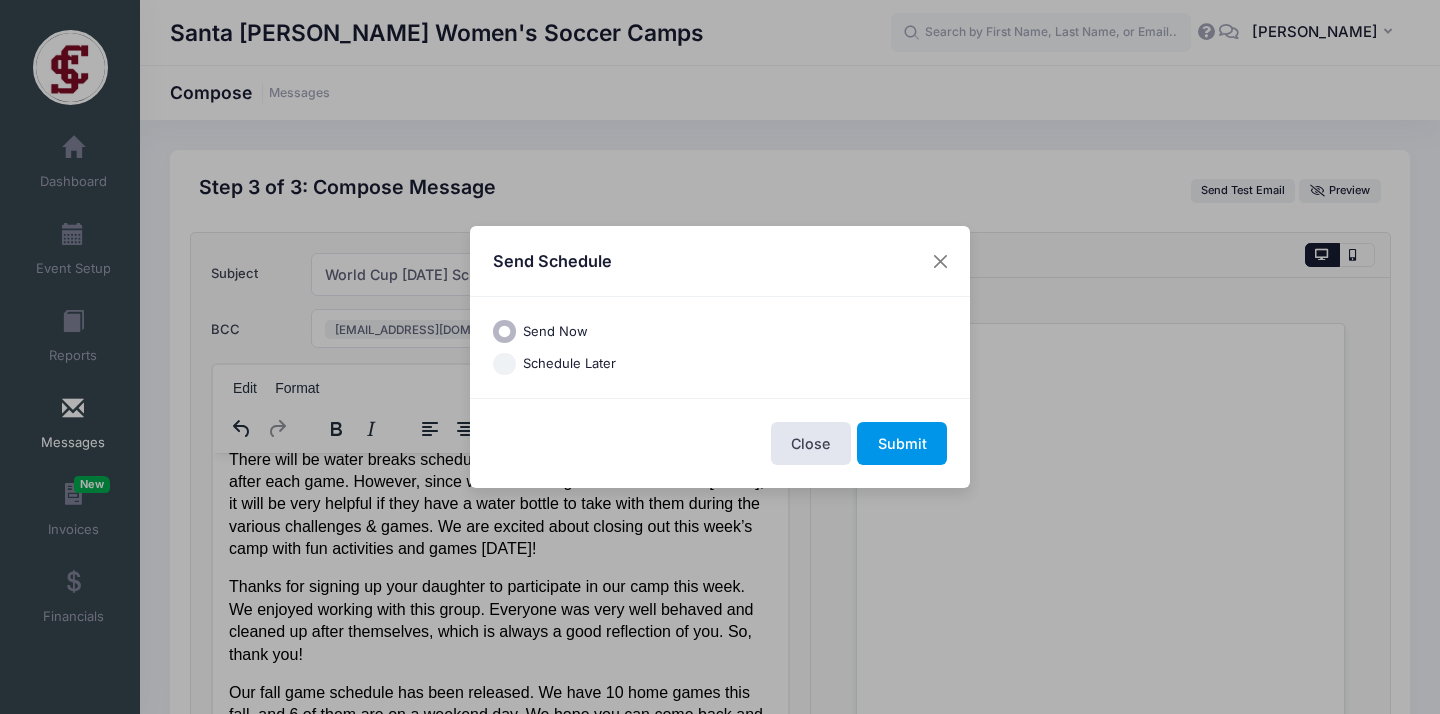 click on "Submit" at bounding box center (902, 443) 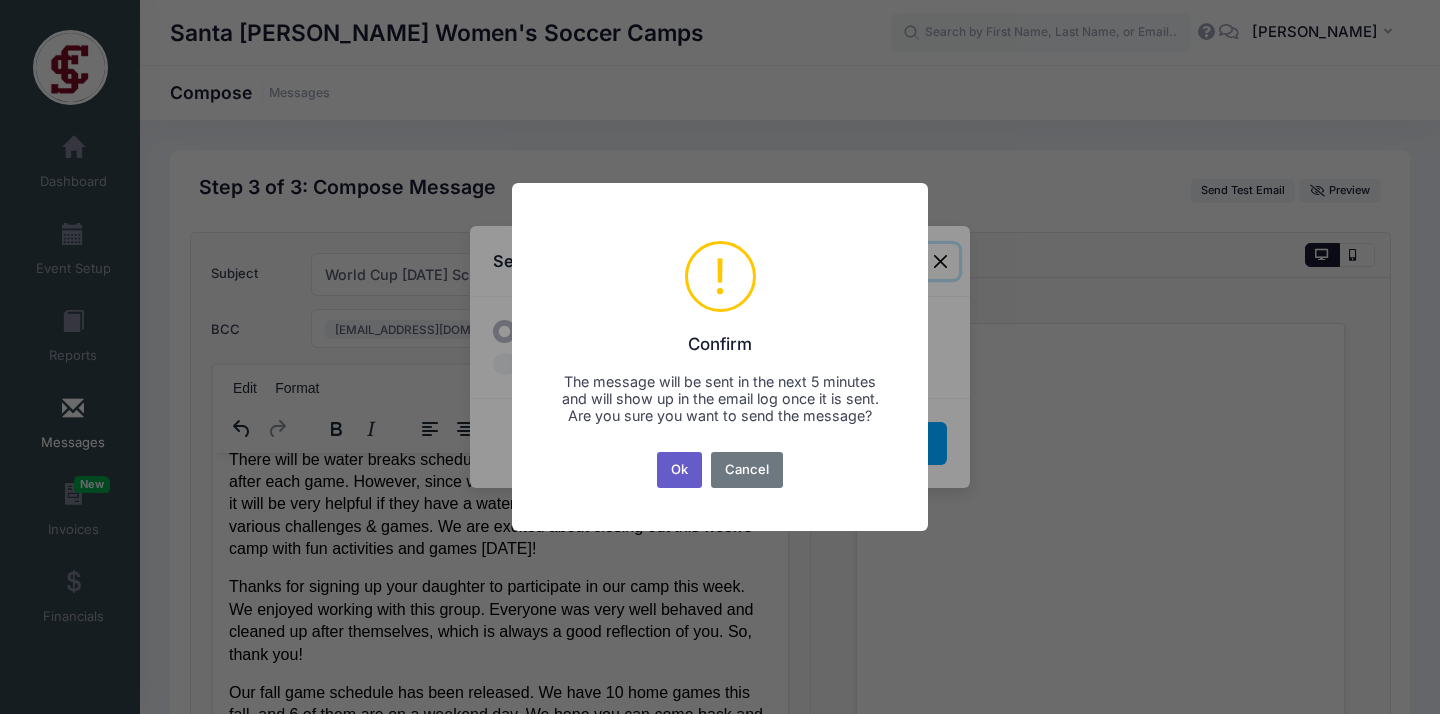 click on "Ok" at bounding box center (680, 470) 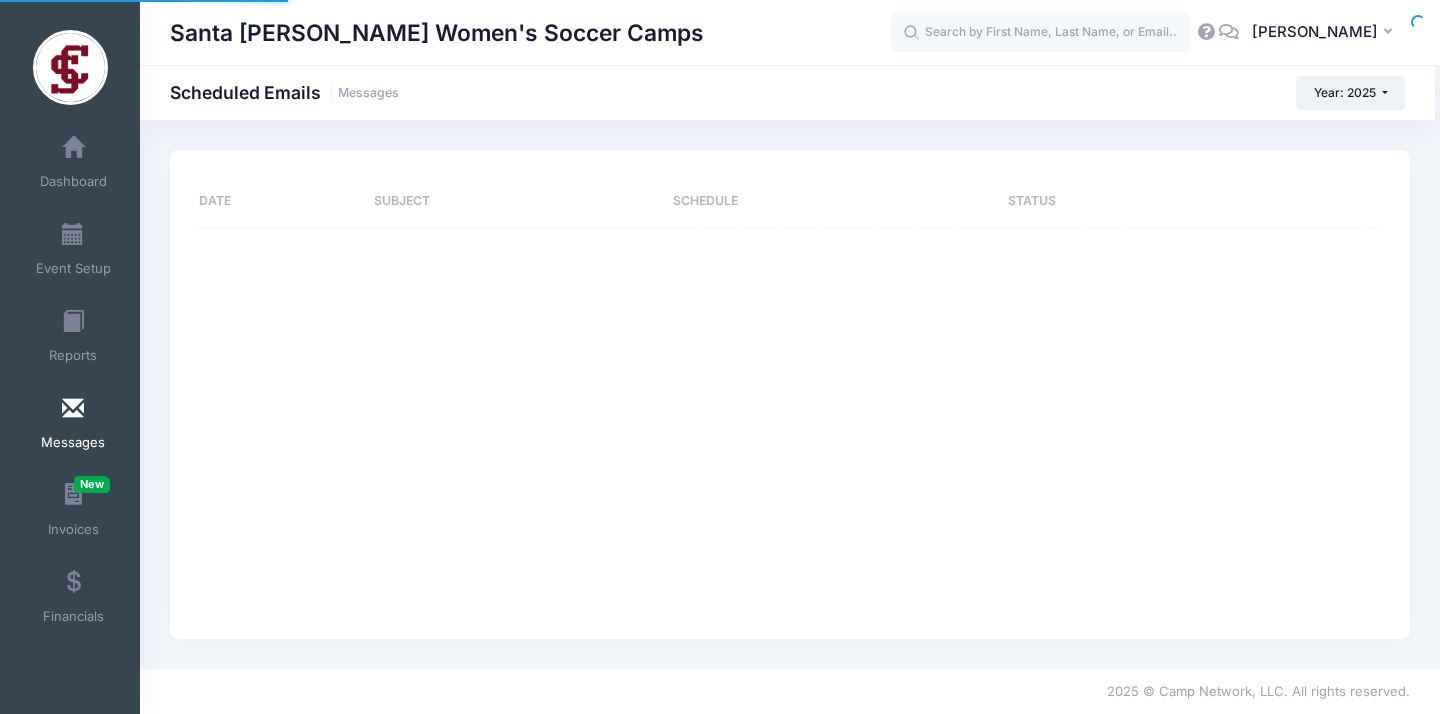 scroll, scrollTop: 0, scrollLeft: 0, axis: both 